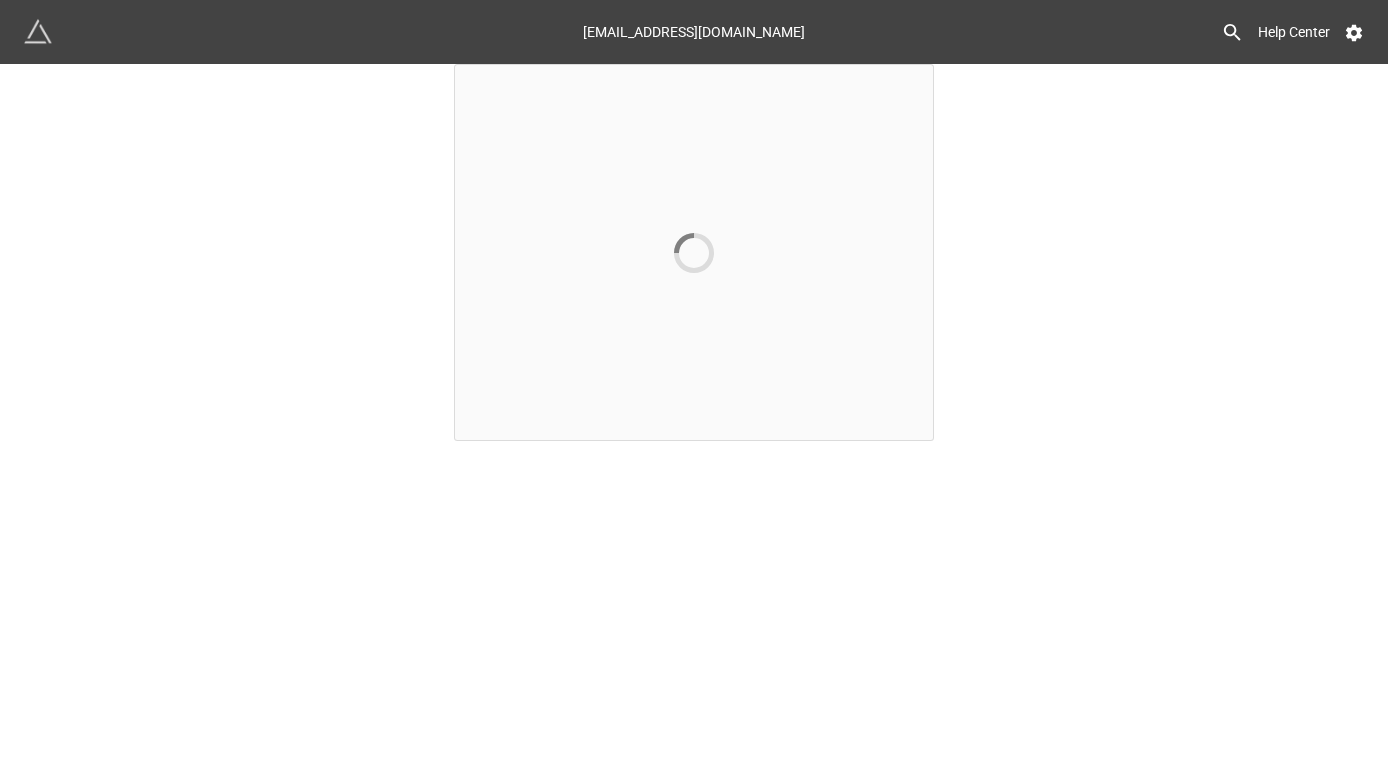scroll, scrollTop: 0, scrollLeft: 0, axis: both 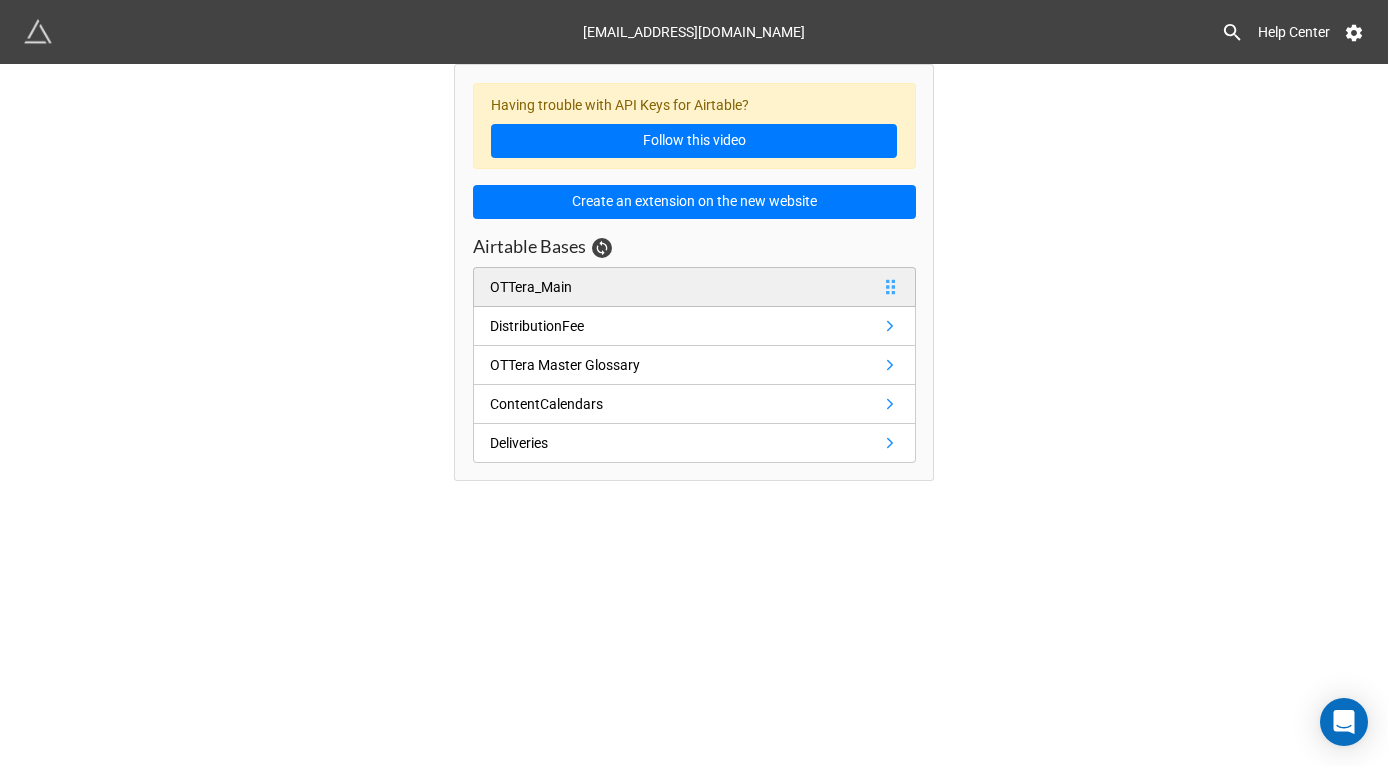 click on "OTTera_Main" at bounding box center [531, 287] 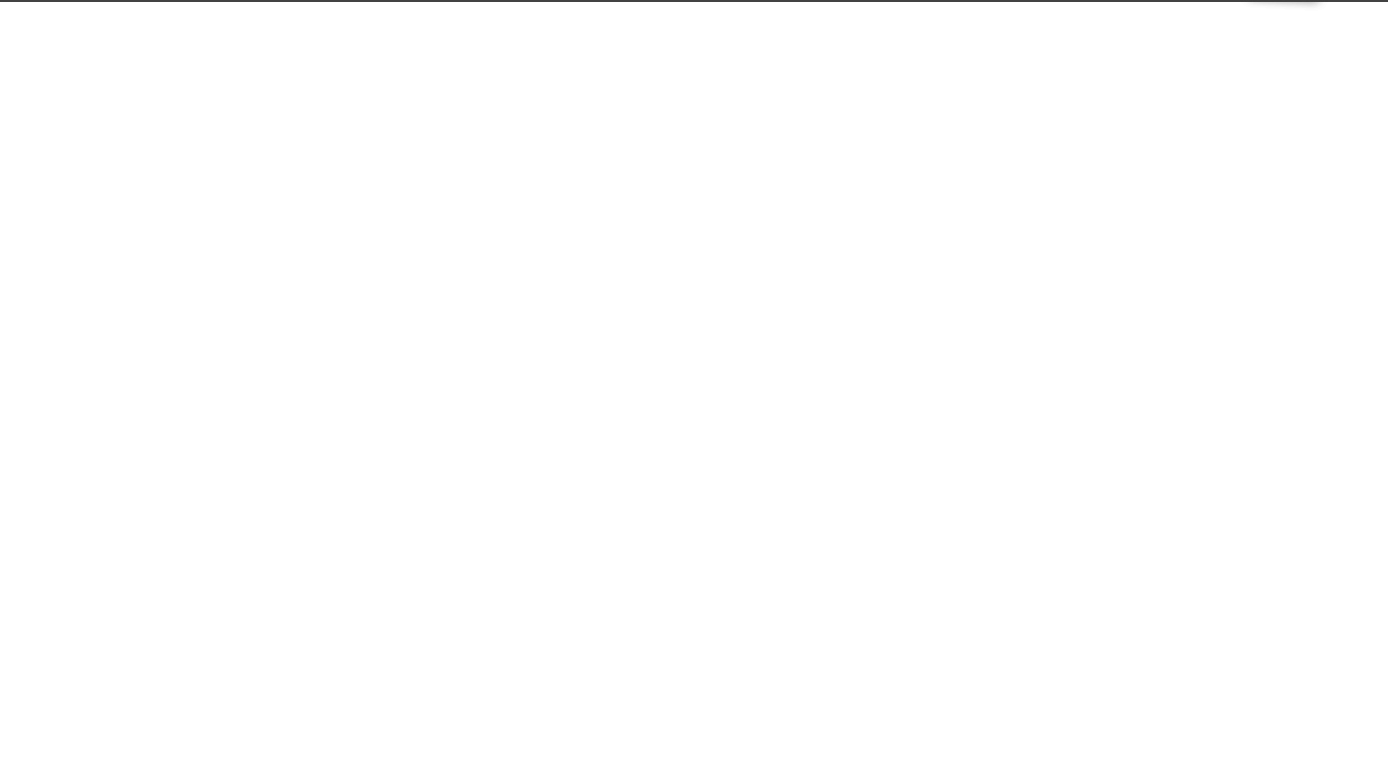 scroll, scrollTop: 0, scrollLeft: 0, axis: both 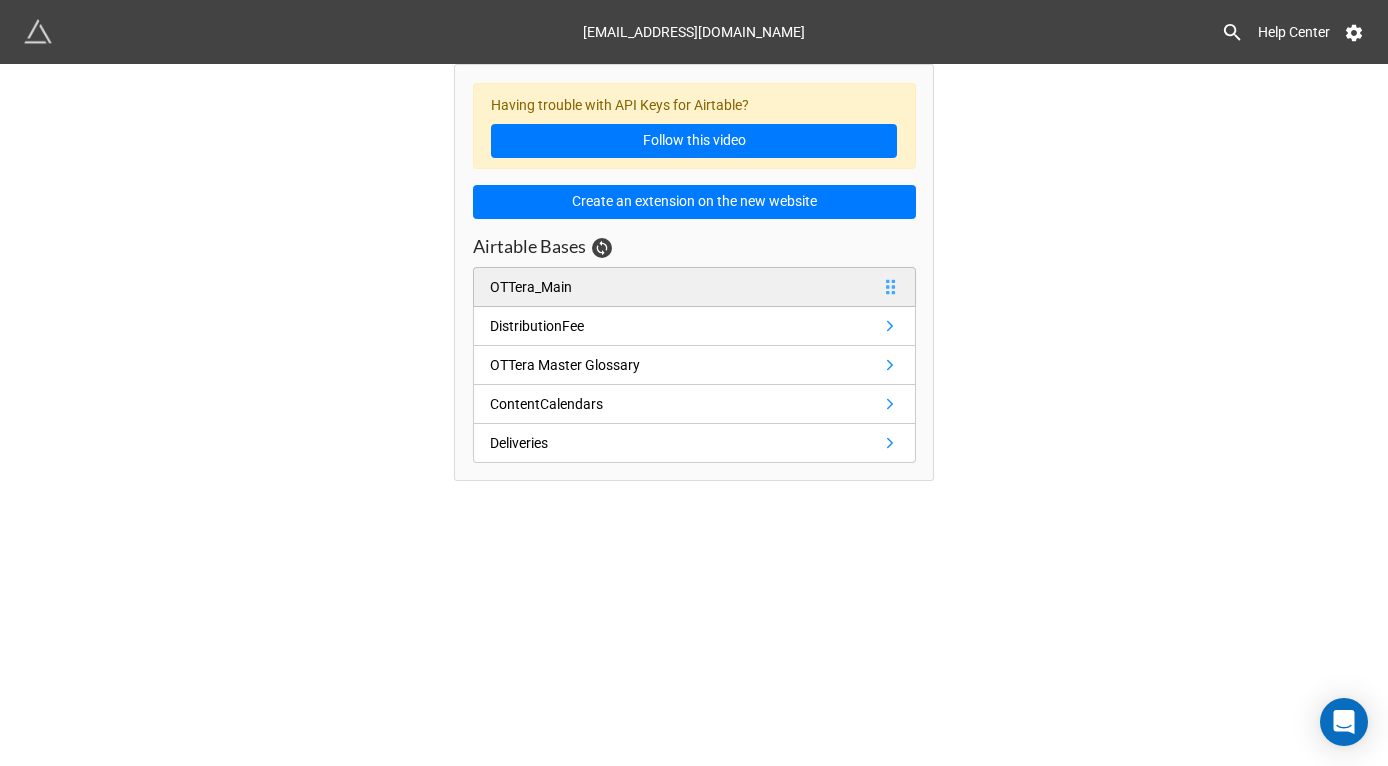 click on "OTTera_Main" at bounding box center [694, 287] 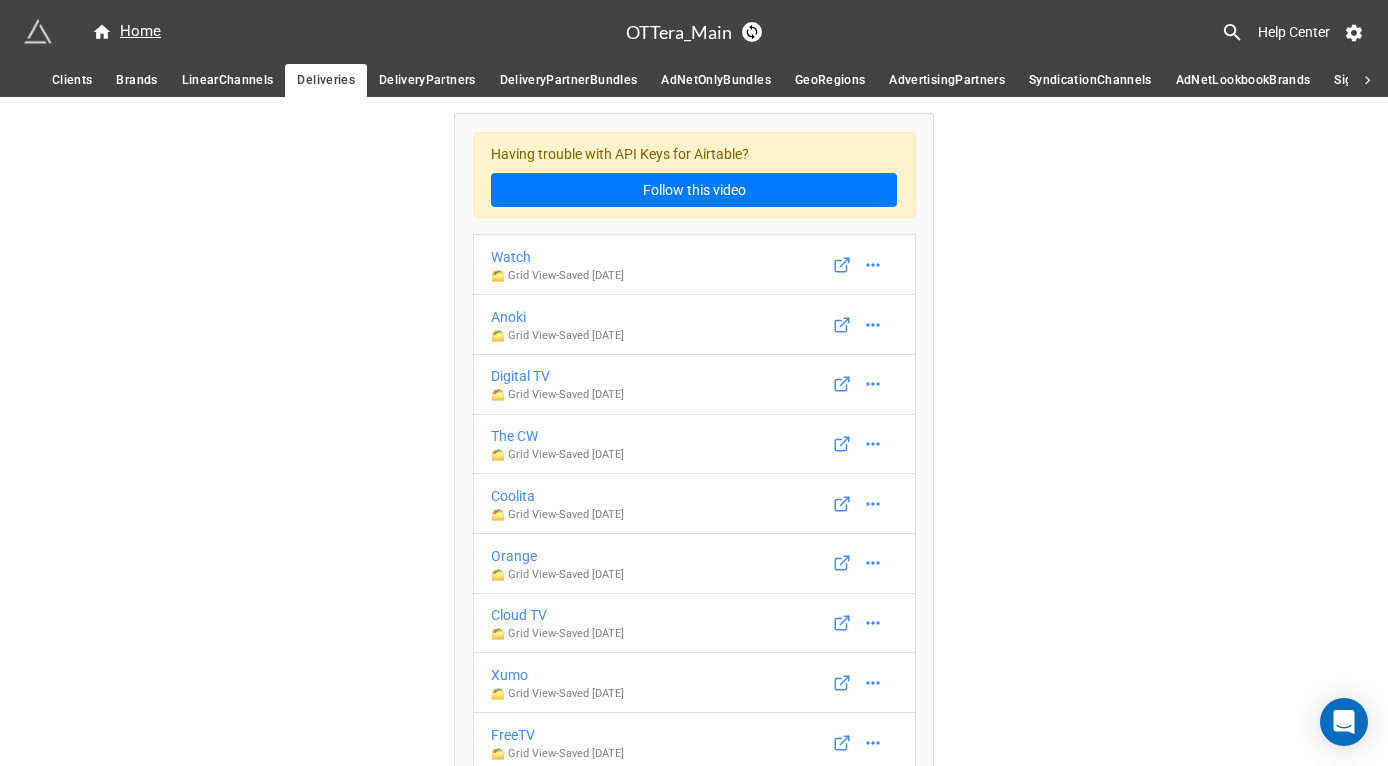 scroll, scrollTop: 11354, scrollLeft: 0, axis: vertical 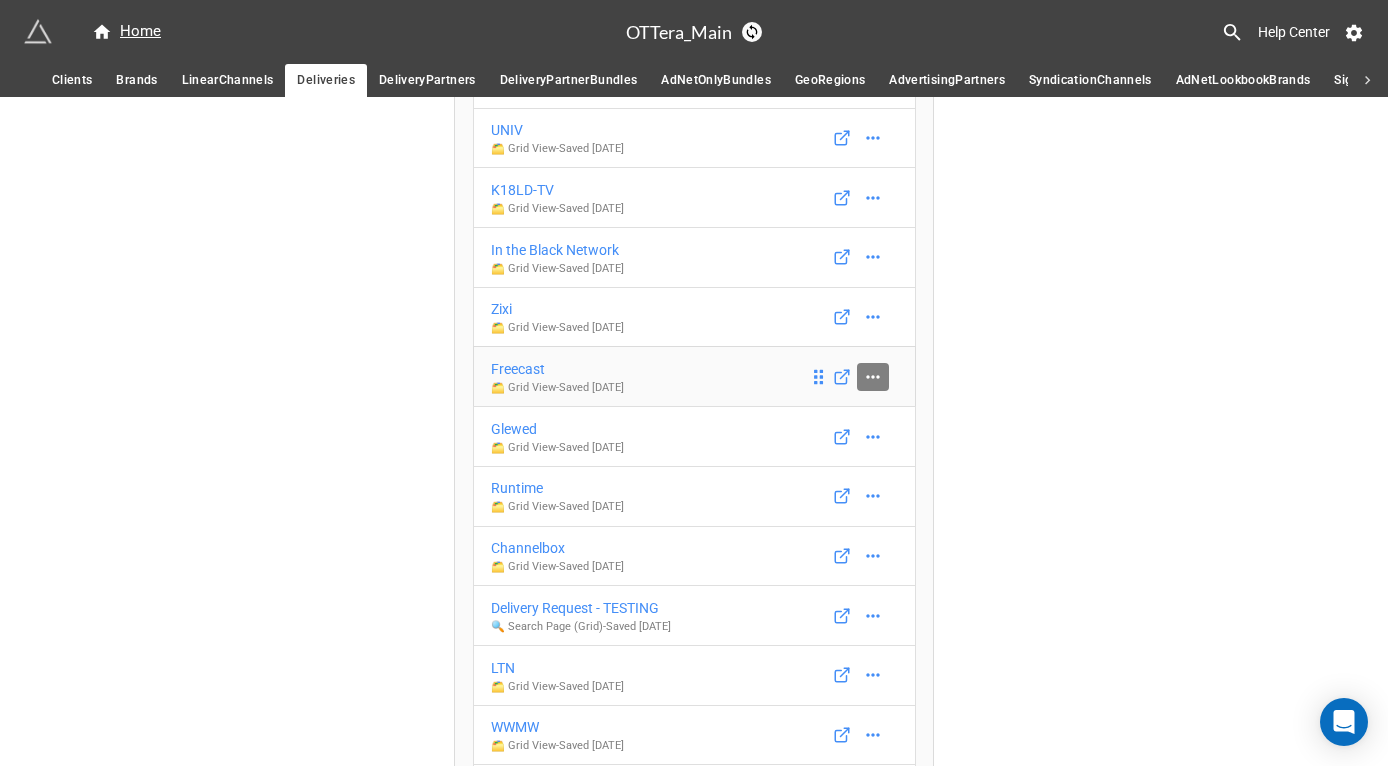 click 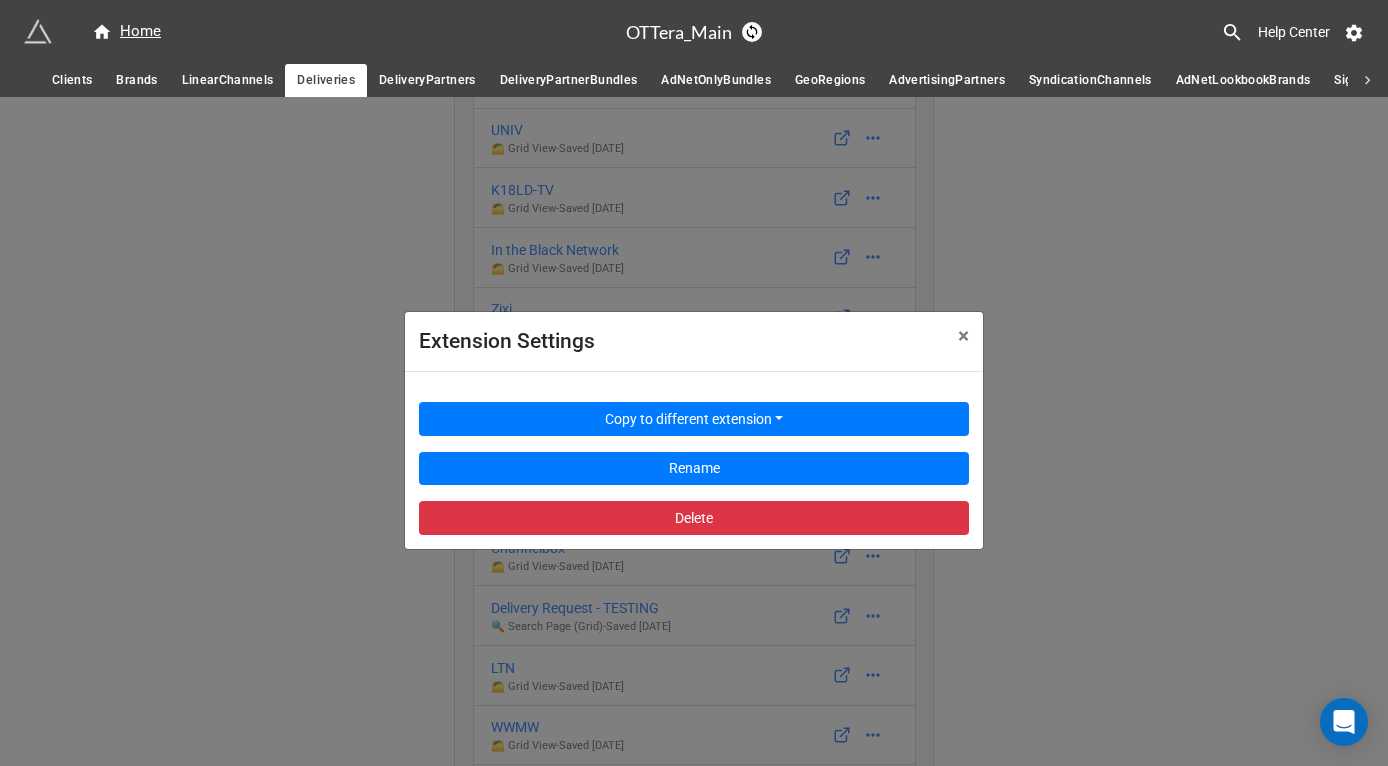 click on "Copy to different extension Rename Delete" at bounding box center (694, 460) 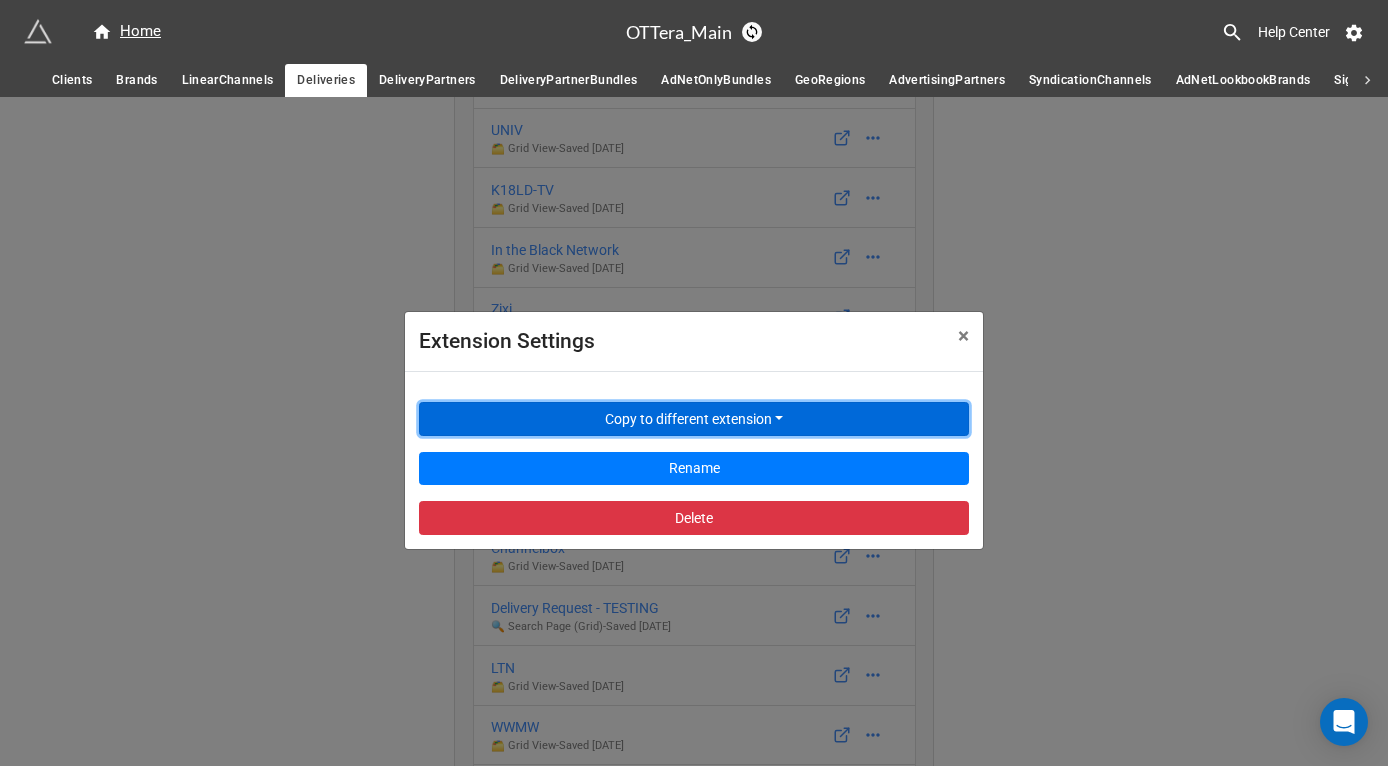 click on "Copy to different extension" at bounding box center [694, 419] 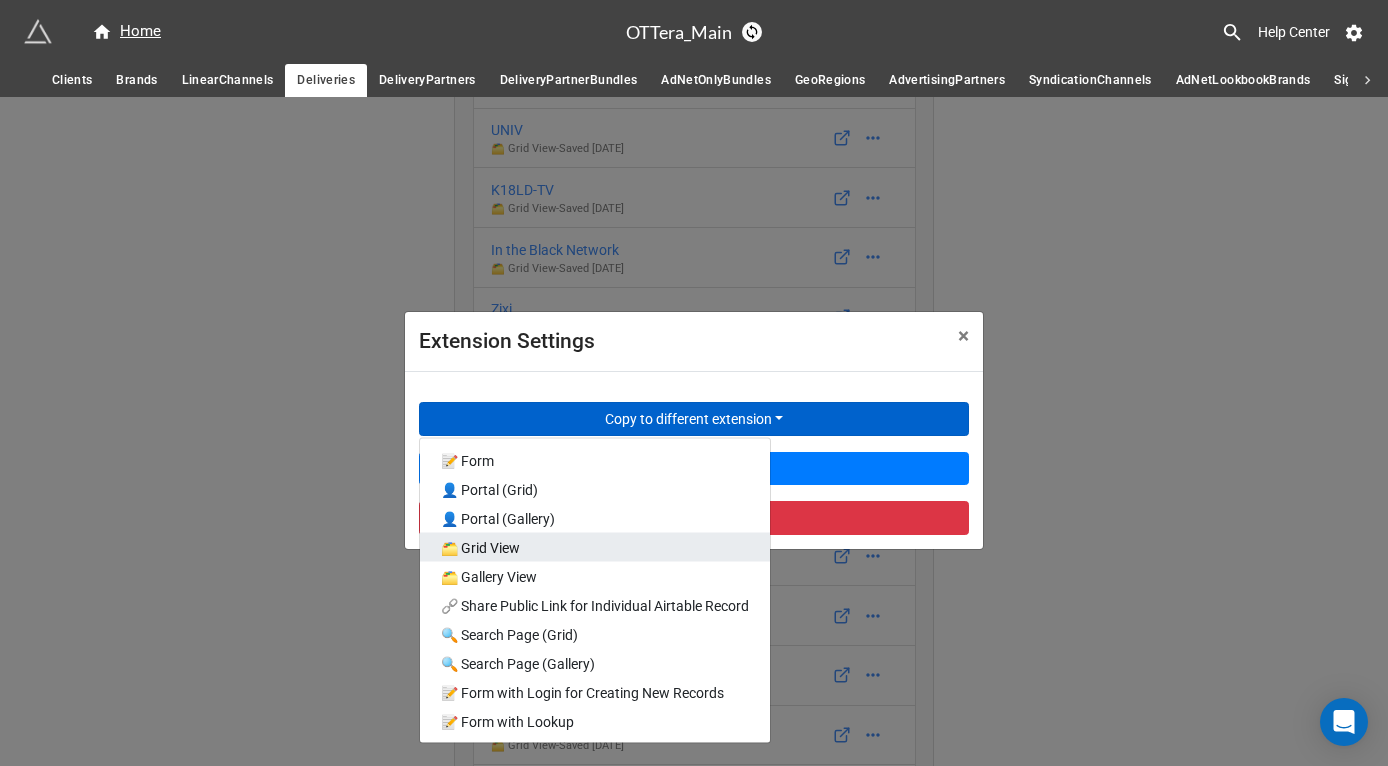 click on "🗂️ Grid View" at bounding box center [595, 547] 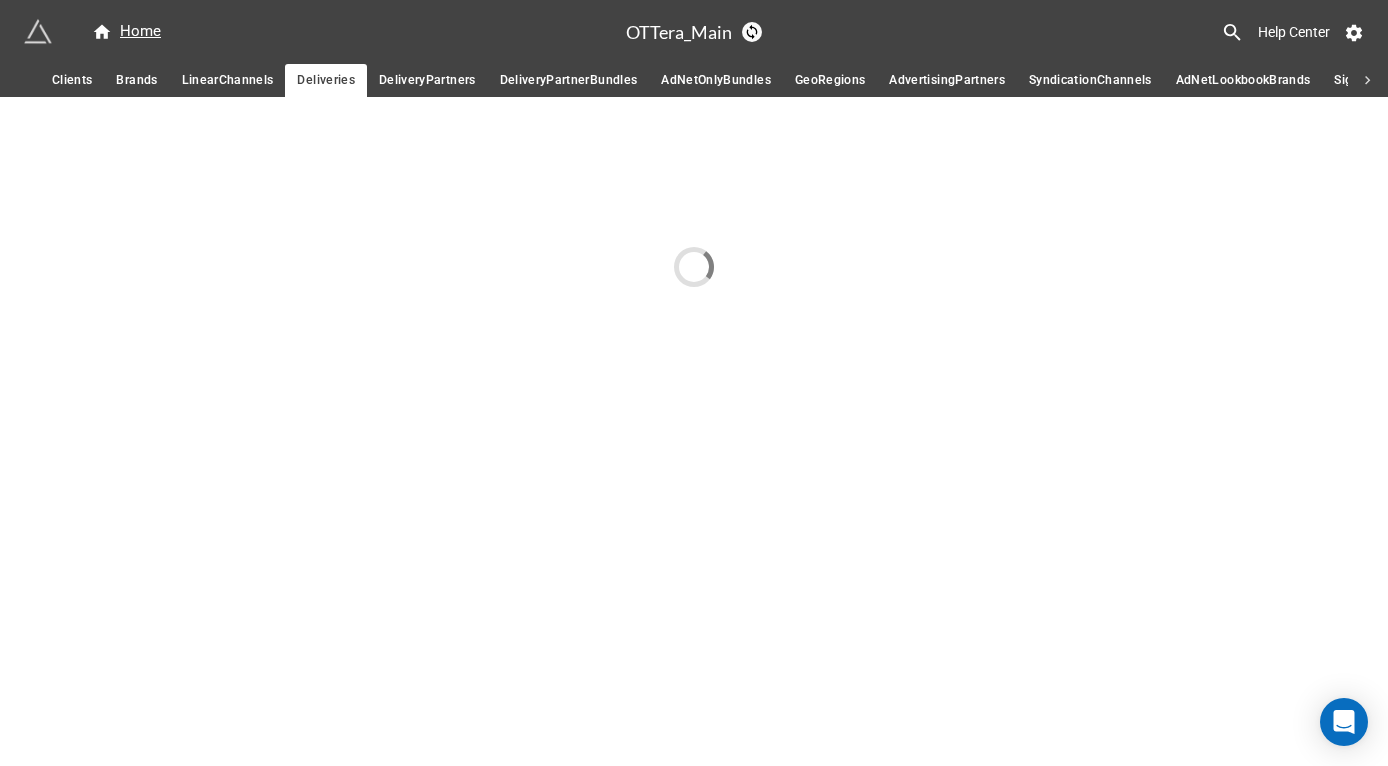 scroll, scrollTop: 0, scrollLeft: 0, axis: both 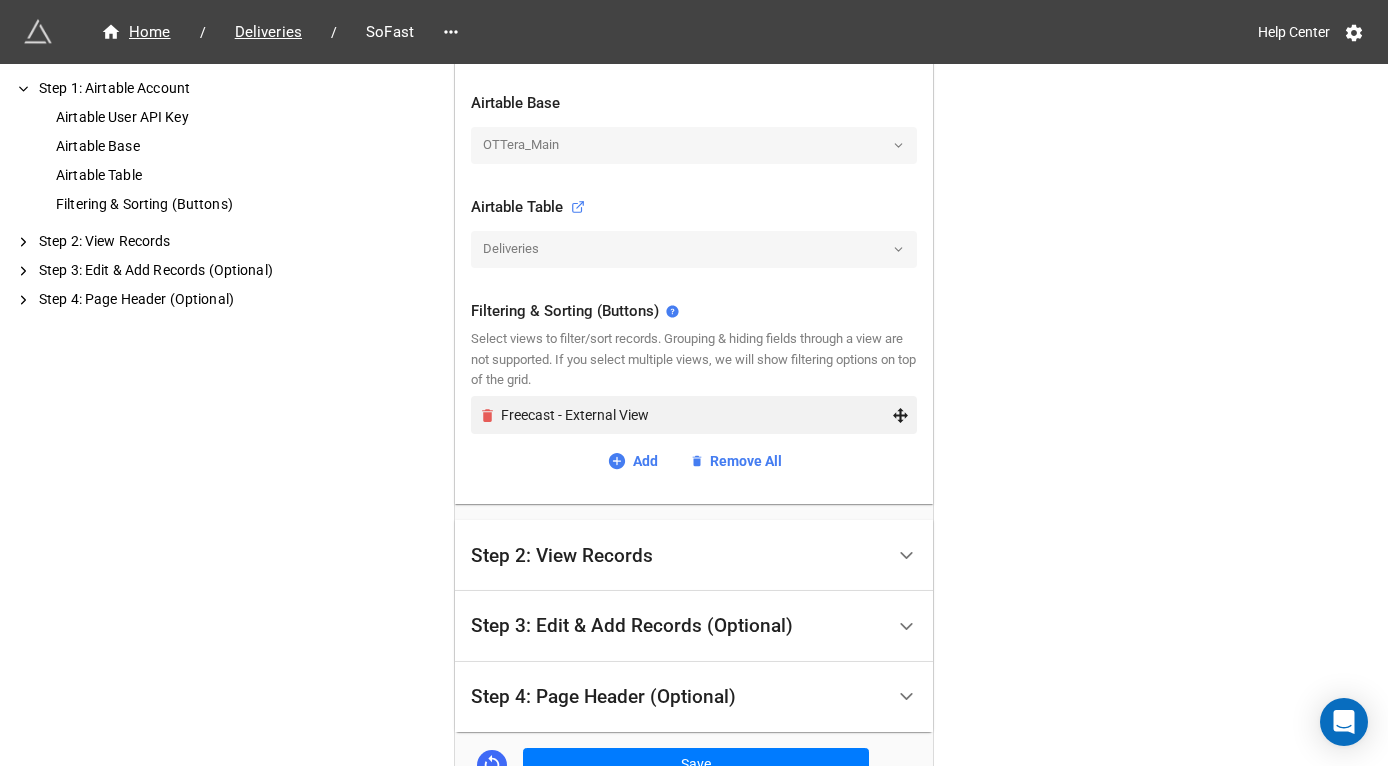 click 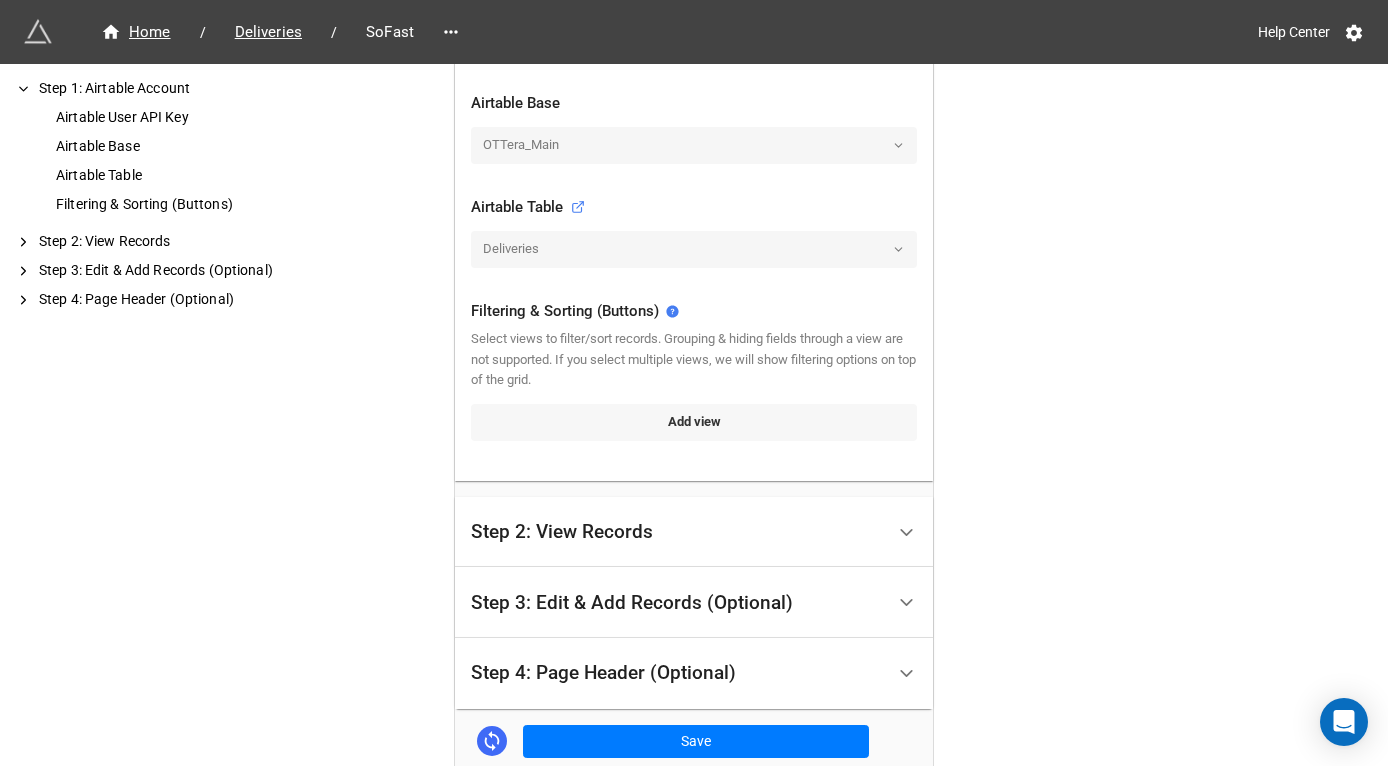 click on "Add view" at bounding box center [694, 422] 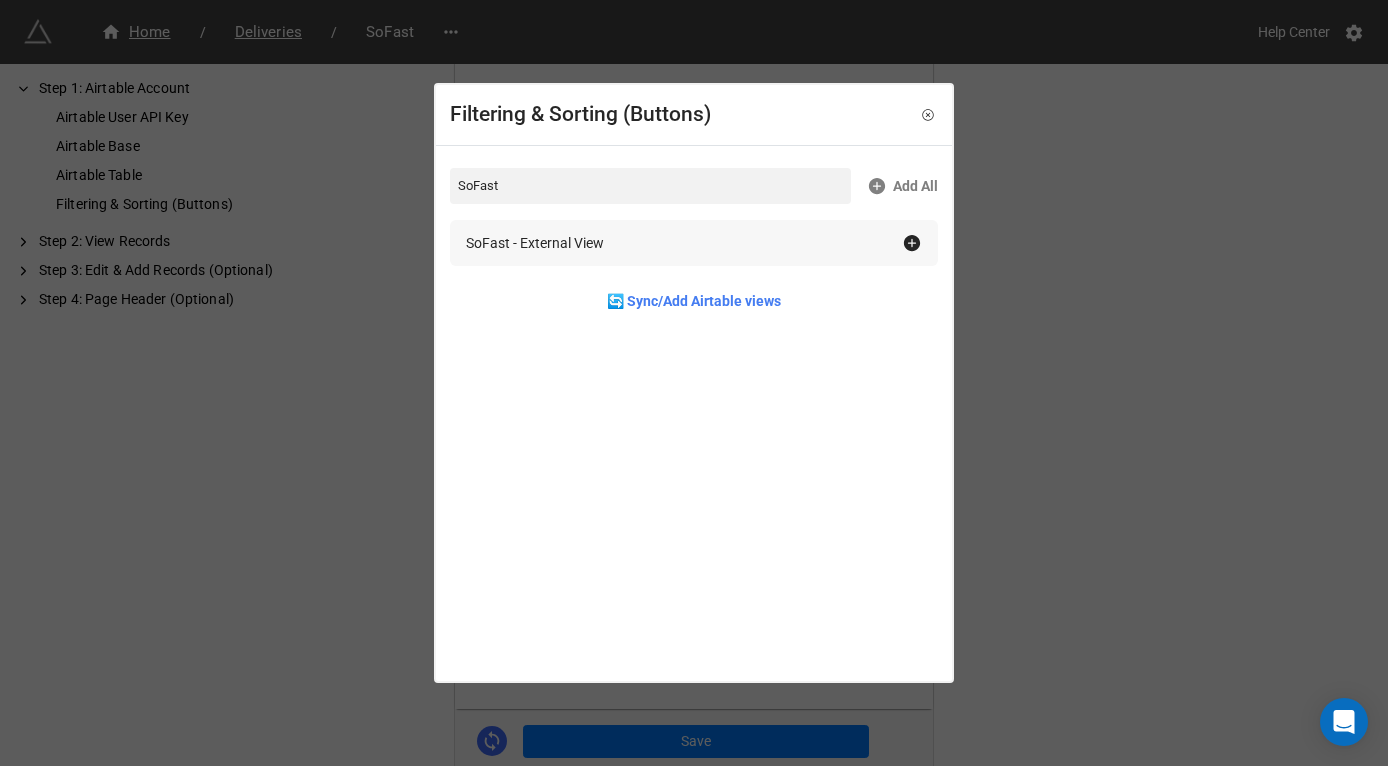 type on "SoFast" 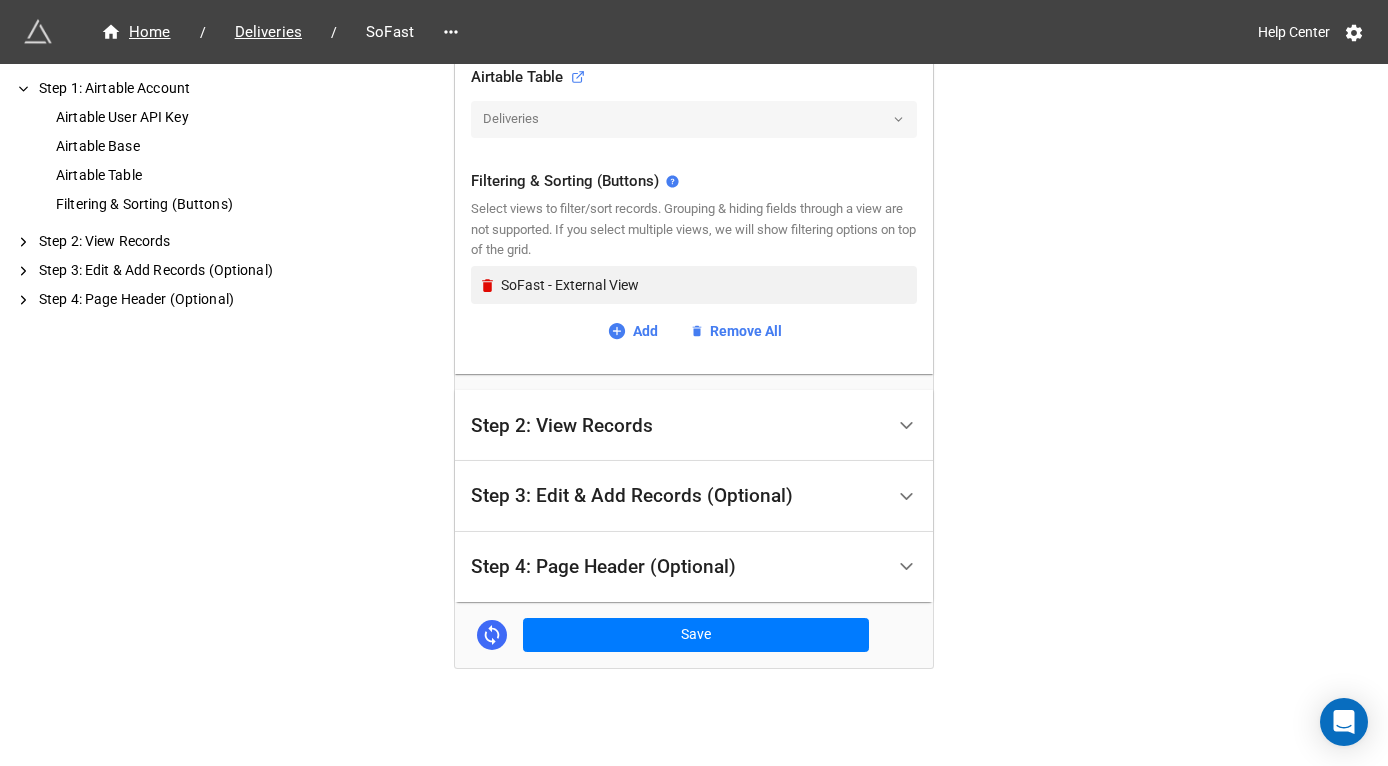 click on "Step 2: View Records" at bounding box center [677, 425] 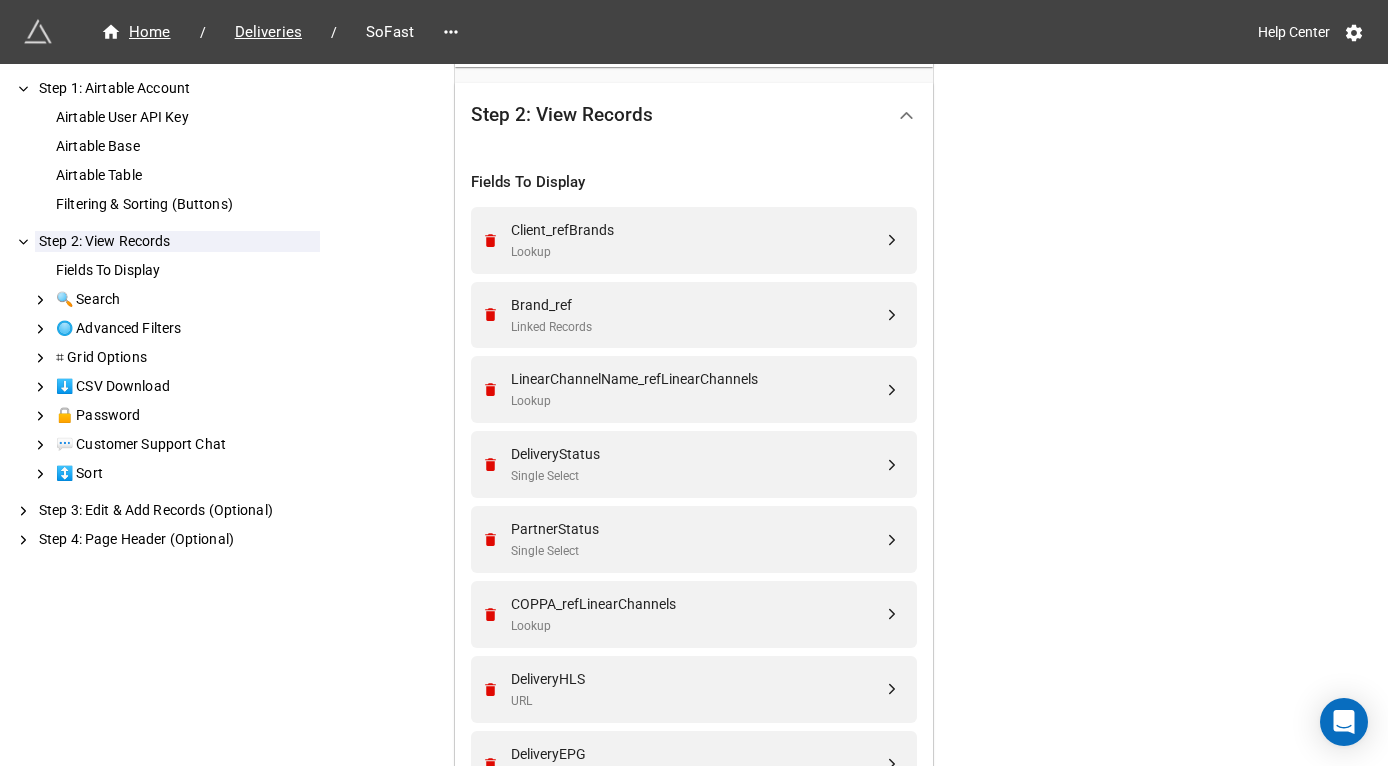 scroll, scrollTop: 555, scrollLeft: 0, axis: vertical 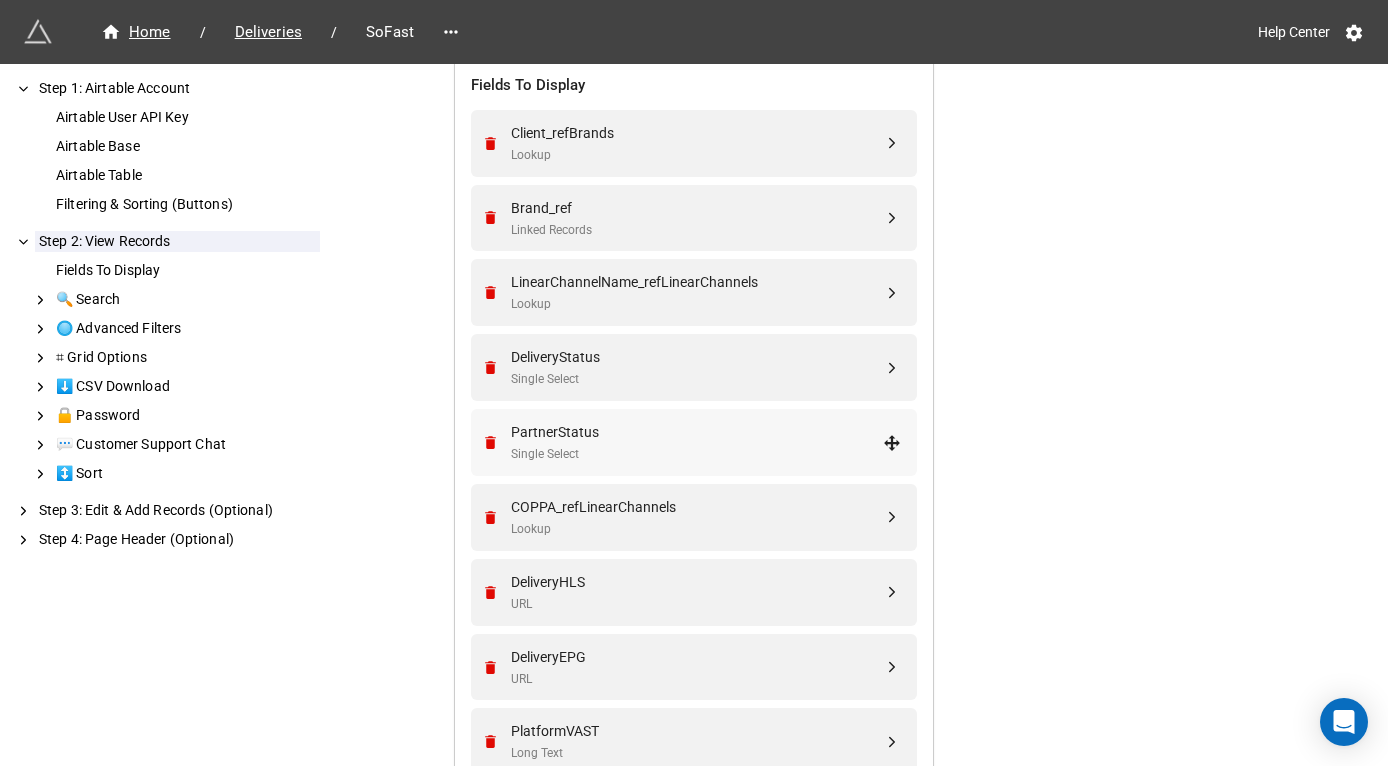 click on "PartnerStatus" at bounding box center [697, 432] 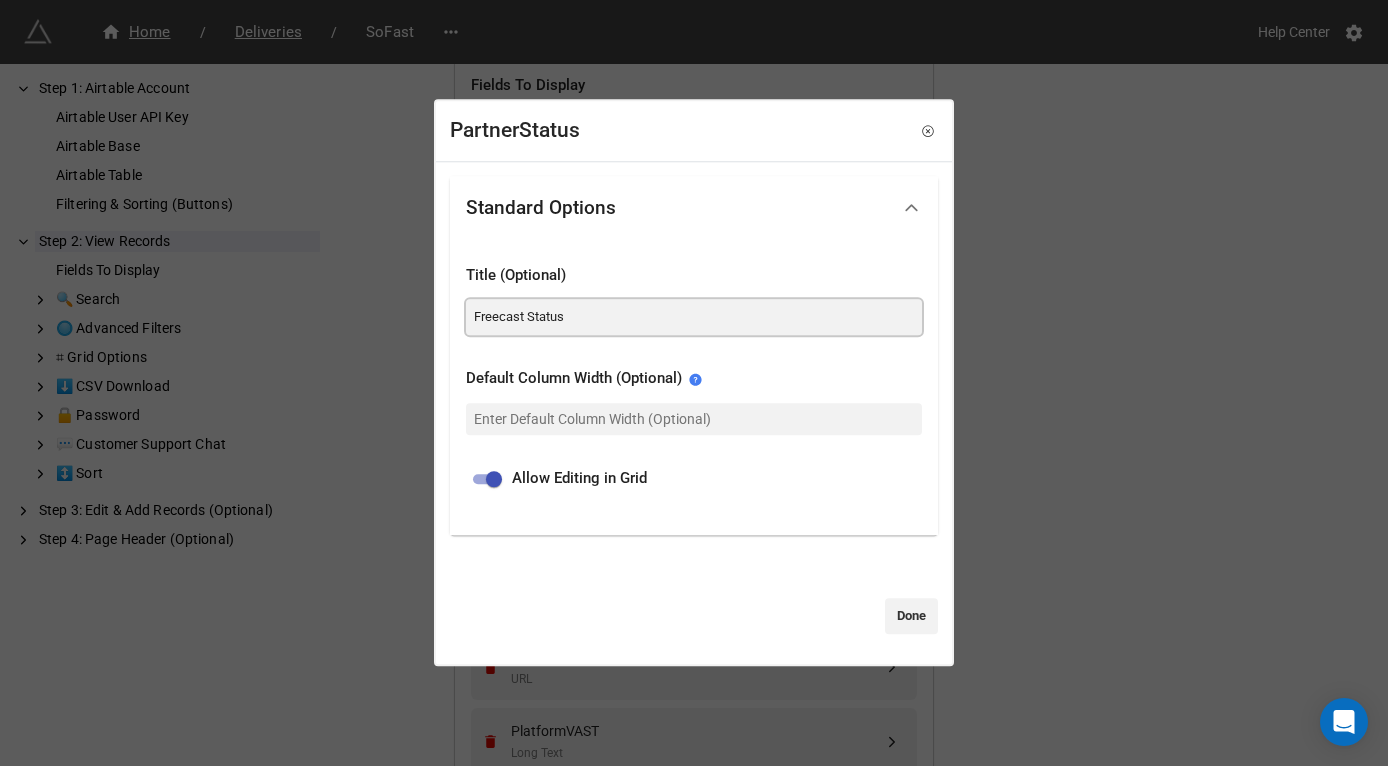 click on "Freecast Status" at bounding box center [694, 317] 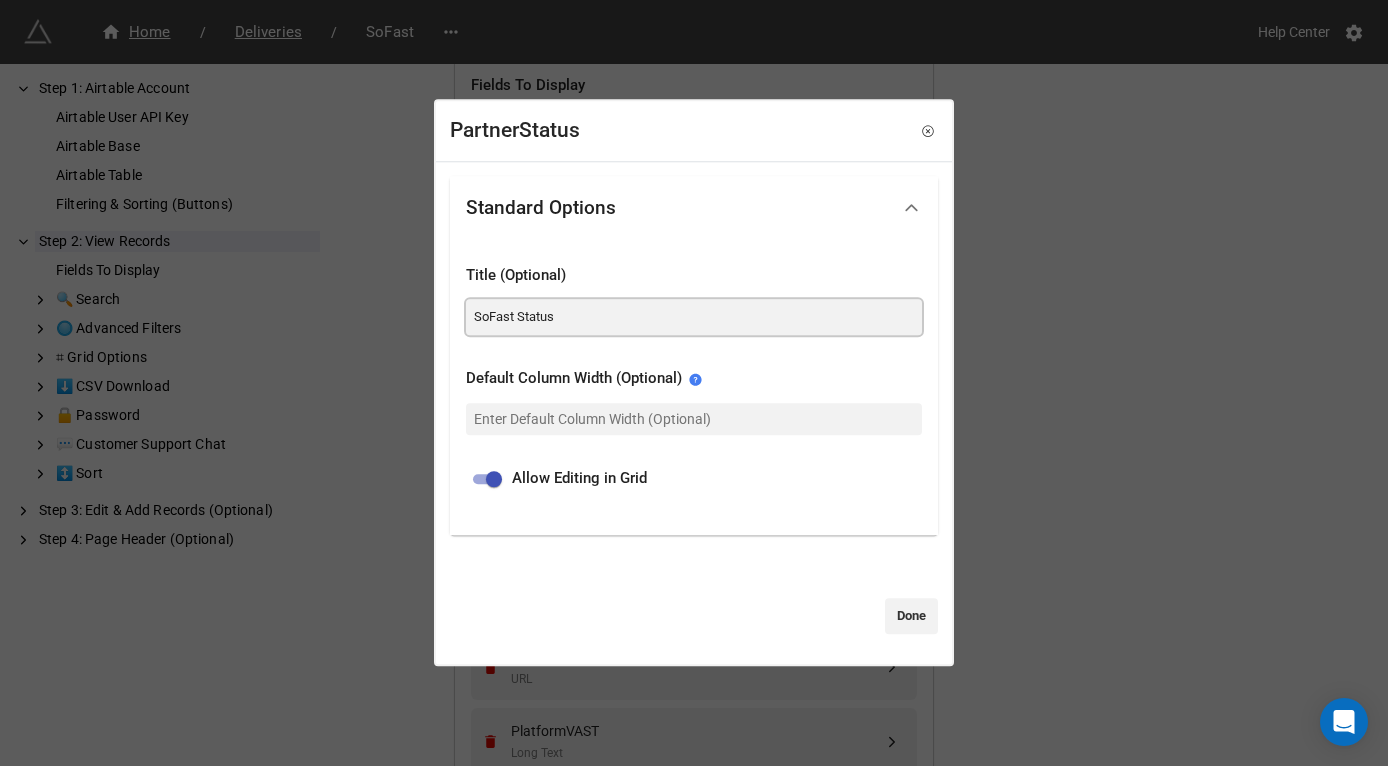 type on "SoFast Status" 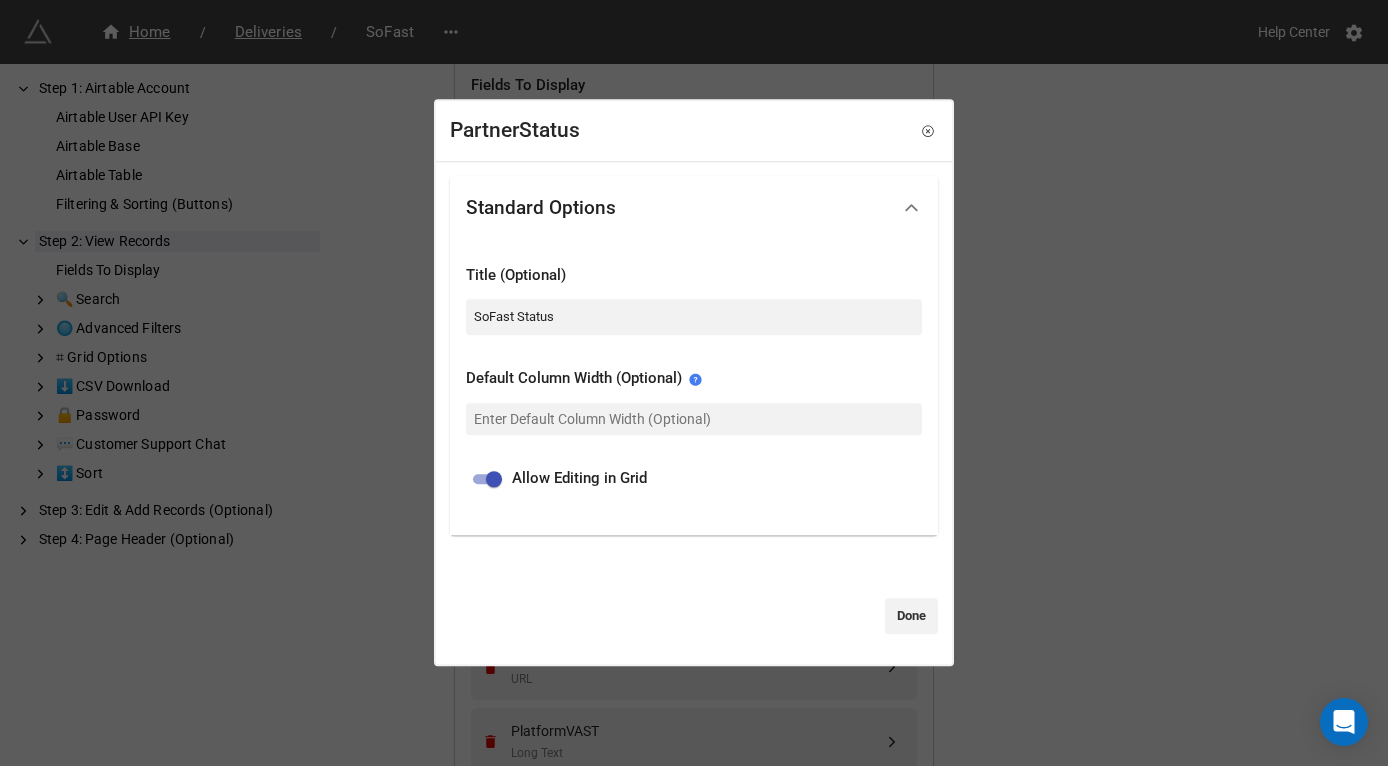 click on "Done" at bounding box center (911, 616) 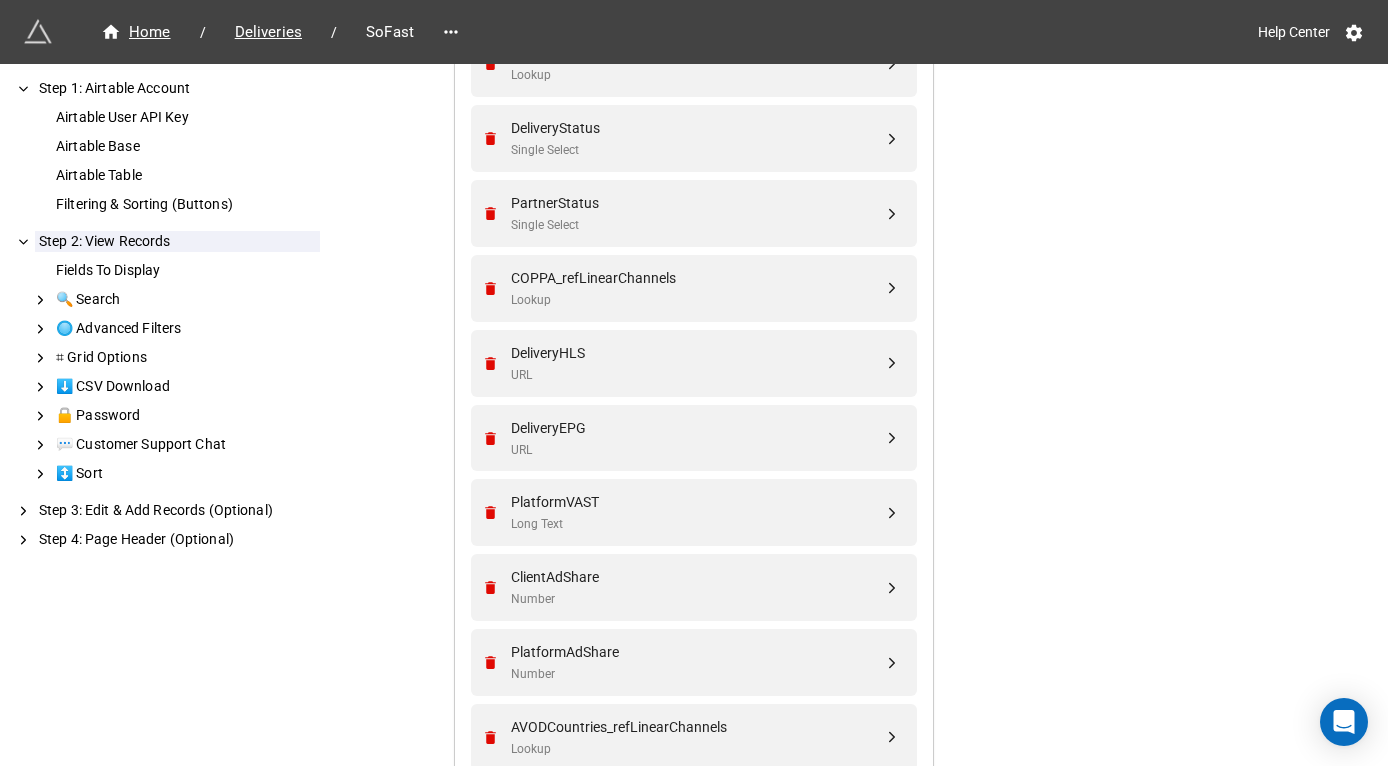 scroll, scrollTop: 785, scrollLeft: 0, axis: vertical 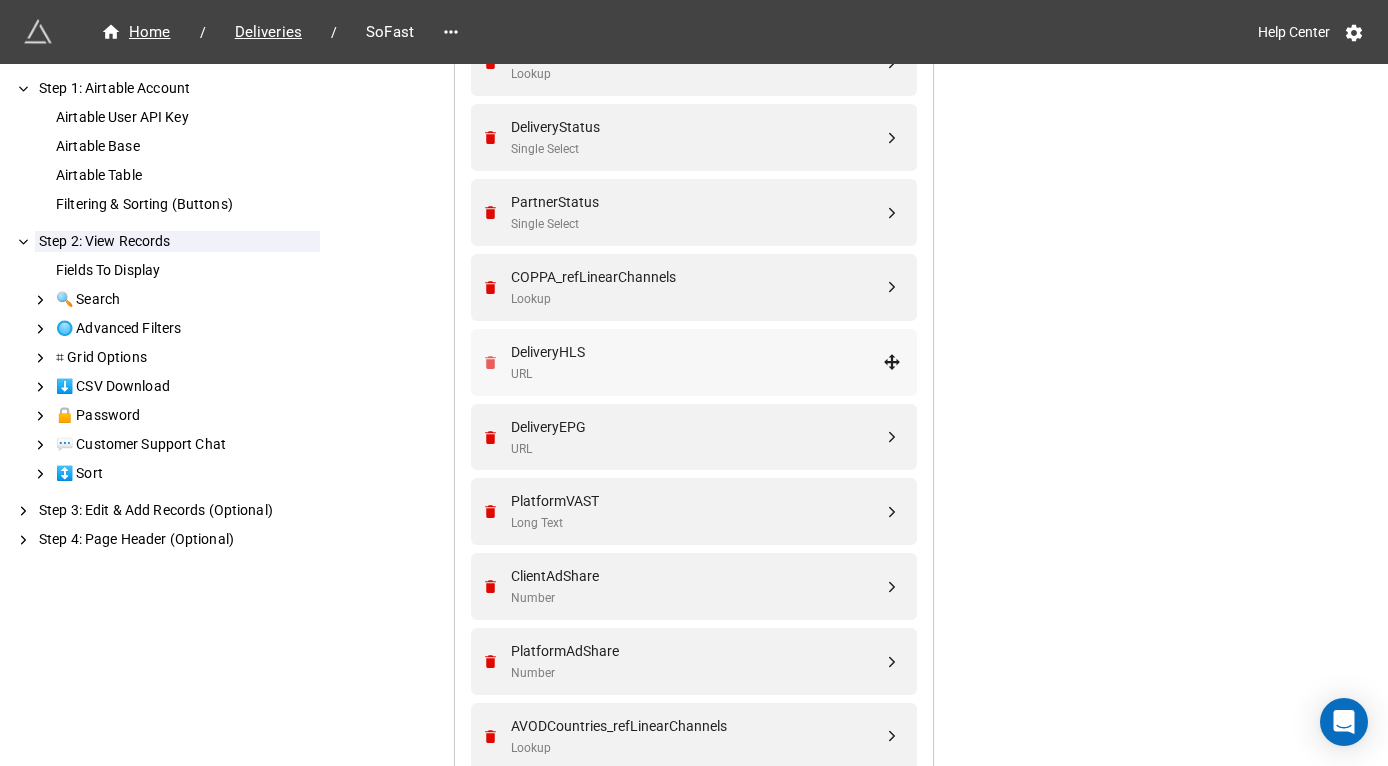 click 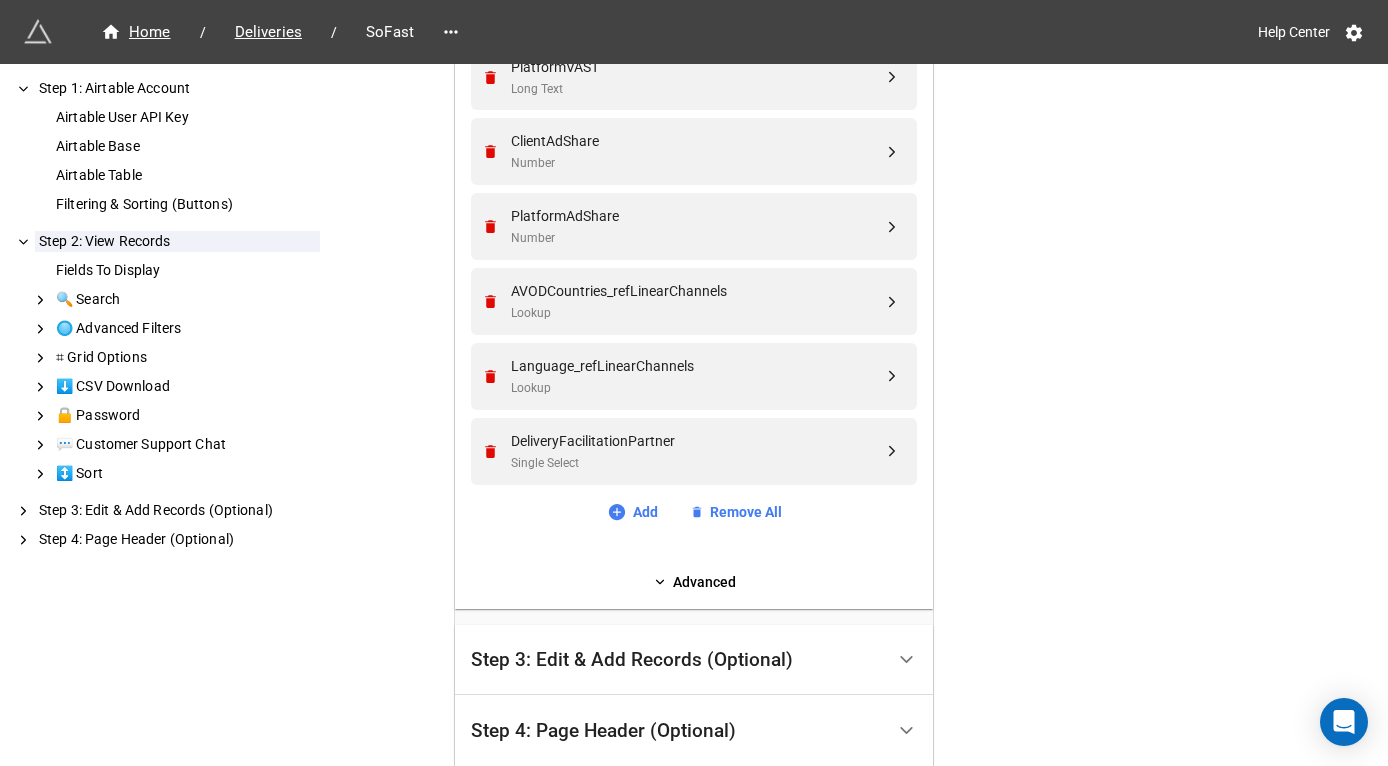 scroll, scrollTop: 1279, scrollLeft: 0, axis: vertical 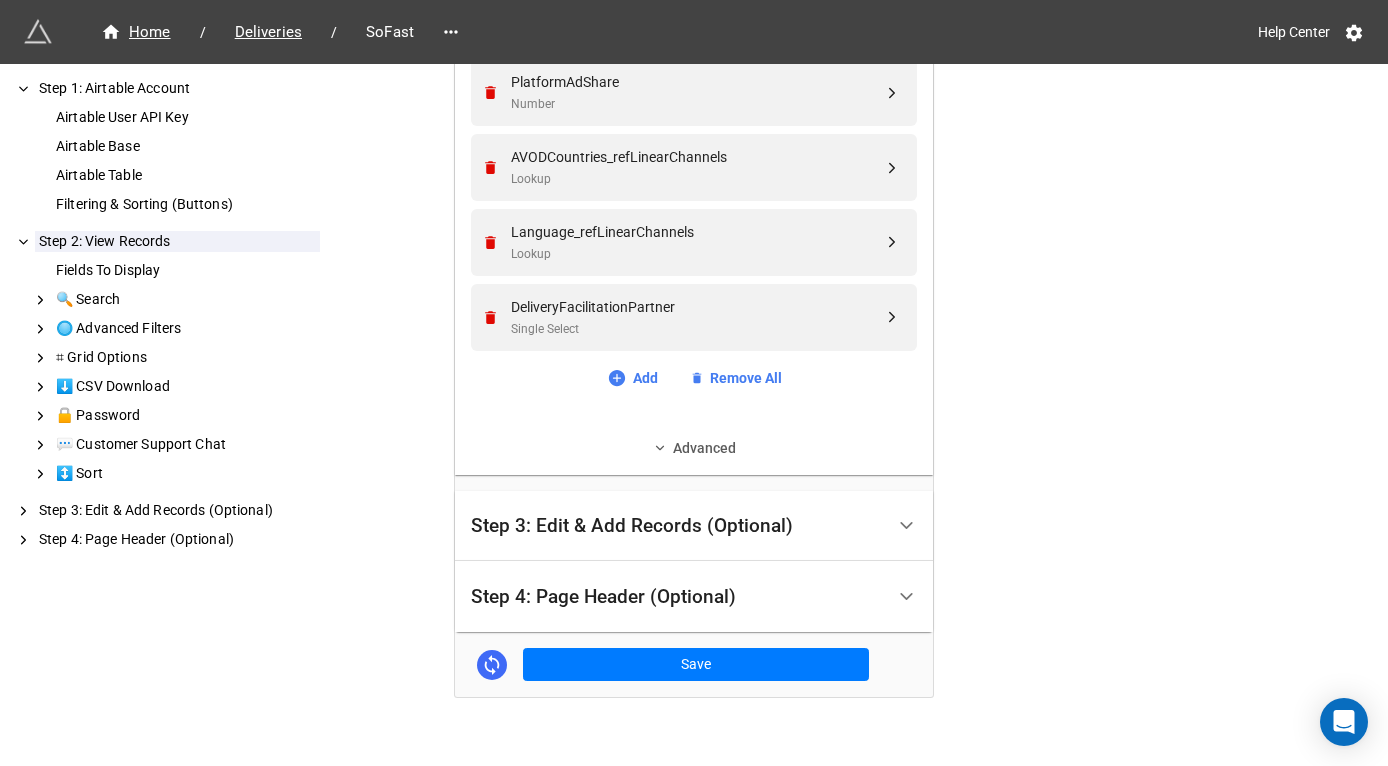 click on "Advanced" at bounding box center (694, 448) 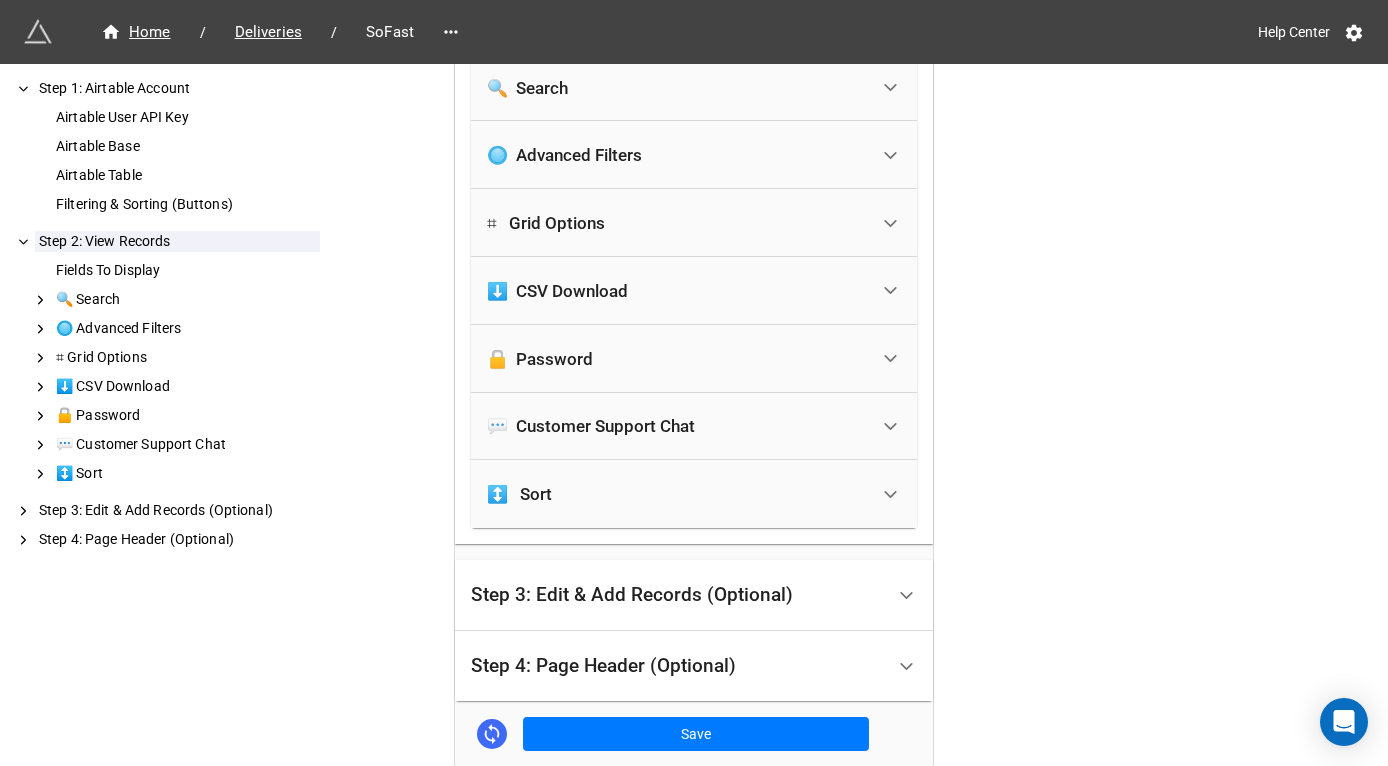 scroll, scrollTop: 1705, scrollLeft: 0, axis: vertical 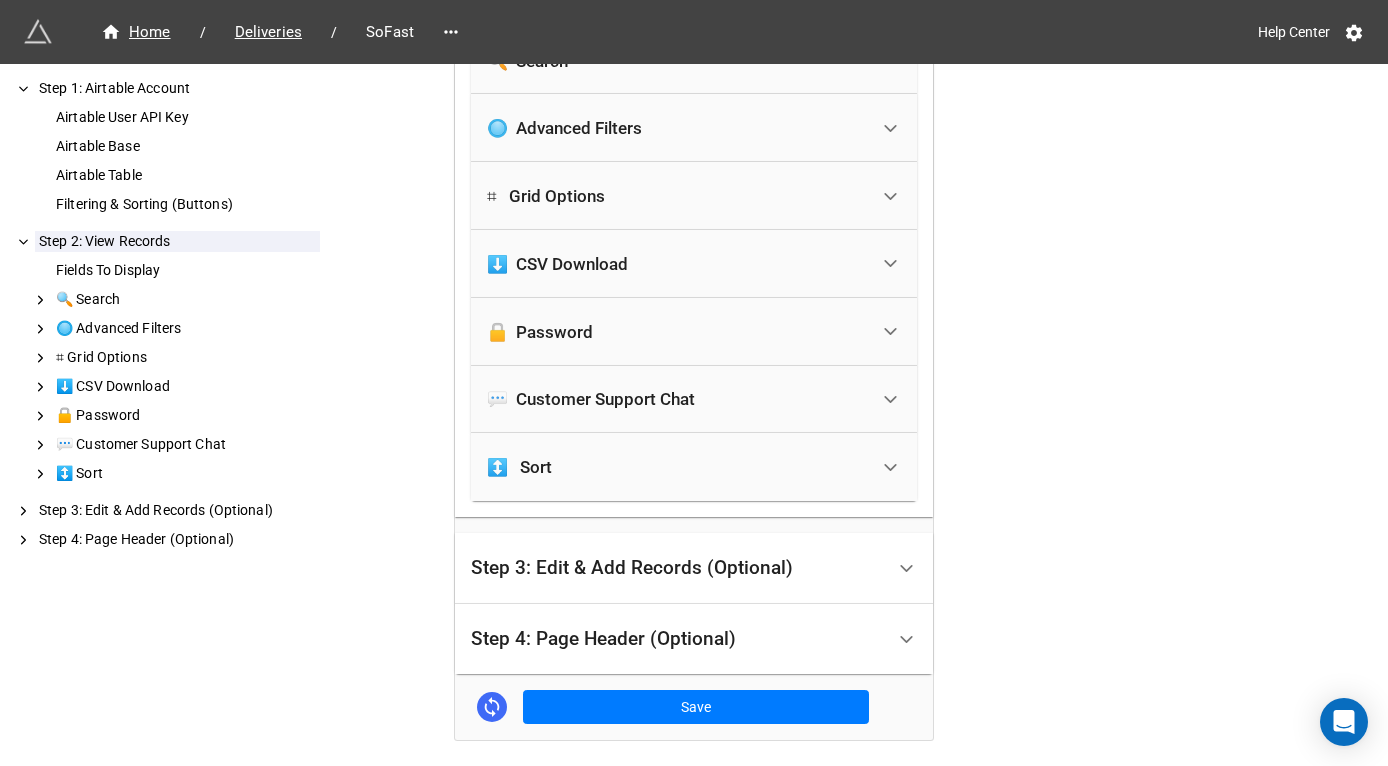 click on "🔒  Password" at bounding box center (540, 332) 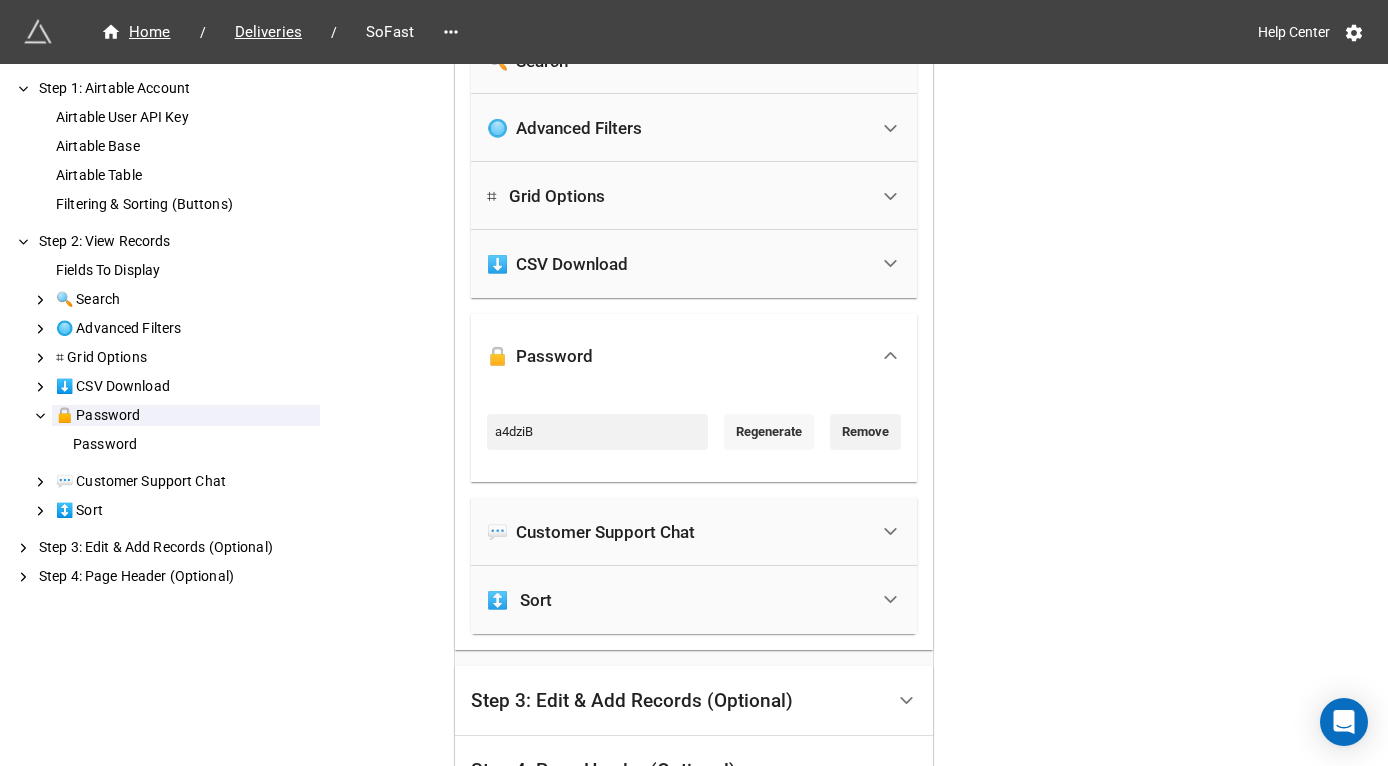 click on "Regenerate" at bounding box center (769, 432) 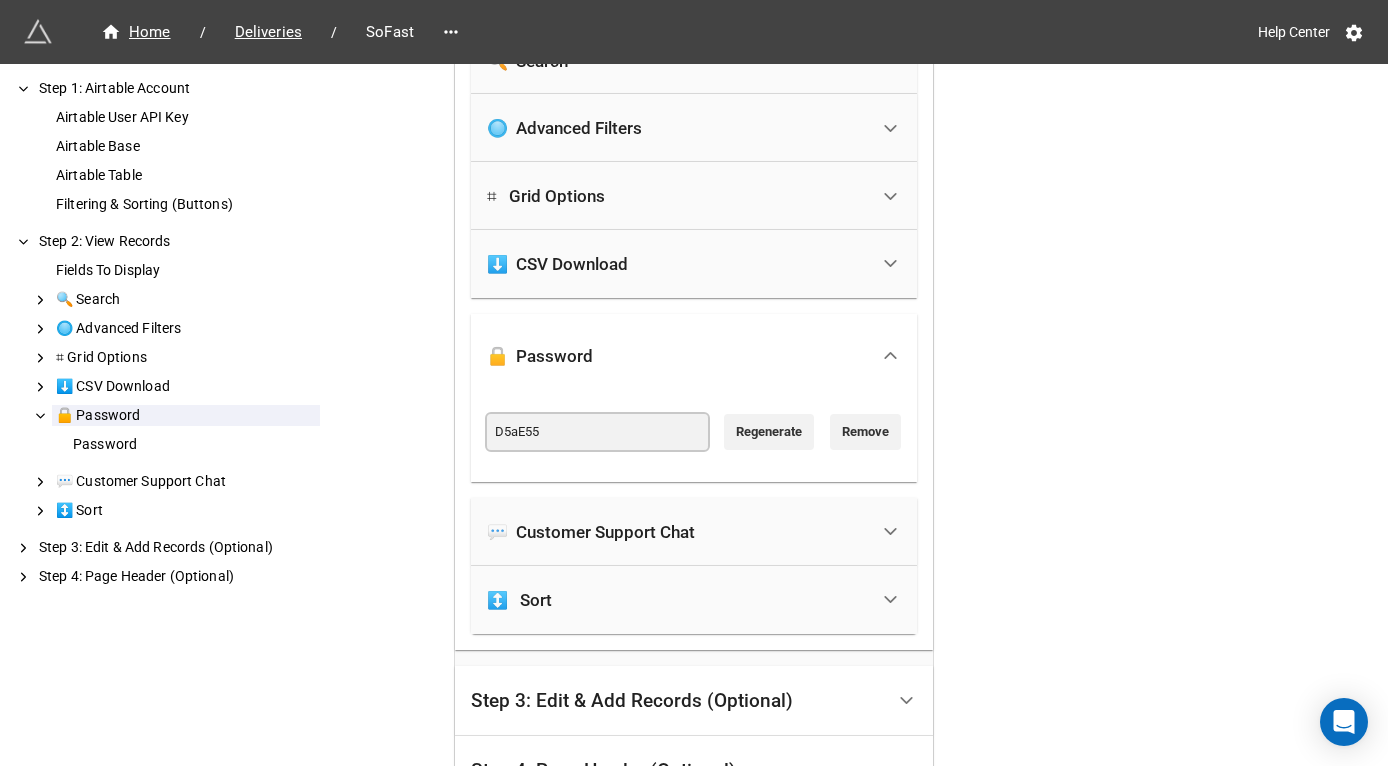 click on "D5aE55" at bounding box center [597, 432] 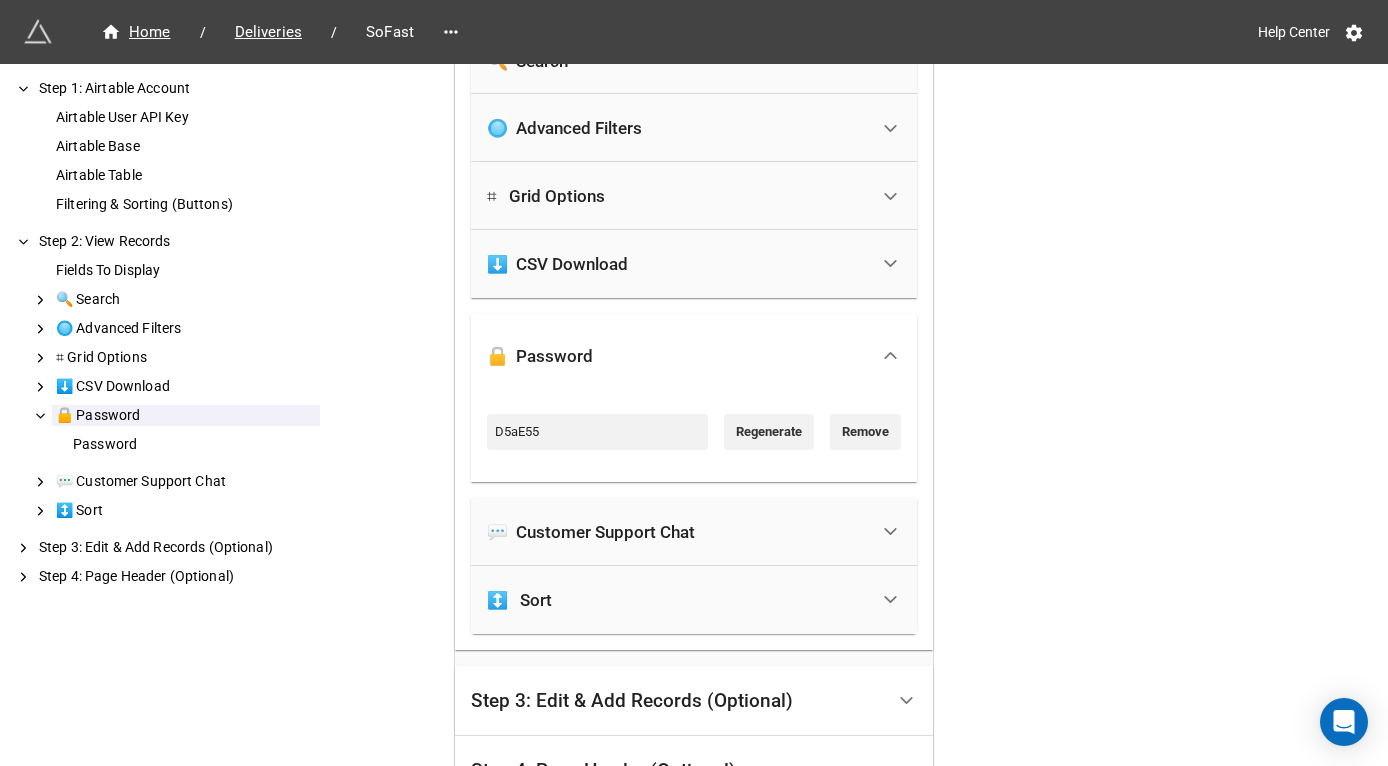 click on "Home / Deliveries / SoFast Help Center How to Setup Step 1: Airtable Account Airtable User API Key Airtable Base Airtable Table Filtering & Sorting (Buttons) Step 2: View Records Fields To Display 🔍  Search 🔘  Advanced Filters  ⌗   Grid Options ⬇️  CSV Download 🔒  Password Password 💬  Customer Support Chat  ↕️   Sort Step 3: Edit & Add Records (Optional) Step 4: Page Header (Optional) Step 1: Airtable Account Airtable User API Key Airtable API Key 1 Airtable Base OTTera_Main Airtable Table Deliveries Filtering & Sorting (Buttons) Select views to filter/sort records. Grouping & hiding fields through a view are not supported. If you select multiple views, we will show filtering options on top of the grid. SoFast - External View Add Remove All Step 2: View Records Fields To Display Client_refBrands Lookup Brand_ref Linked Records LinearChannelName_refLinearChannels Lookup DeliveryStatus Single Select PartnerStatus Single Select COPPA_refLinearChannels Lookup DeliveryEPG URL PlatformVAST Add" at bounding box center [694, -367] 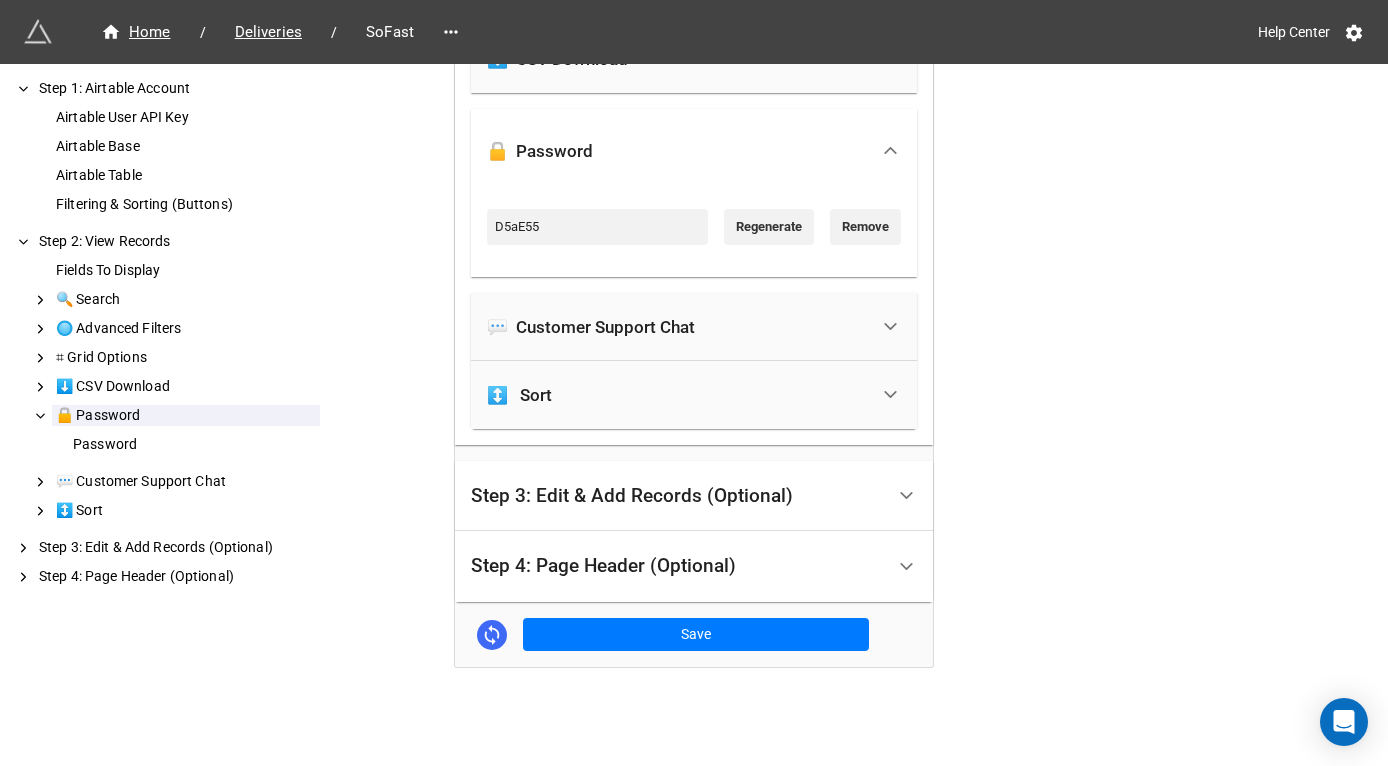 click on "Step 4: Page Header (Optional)" at bounding box center (603, 566) 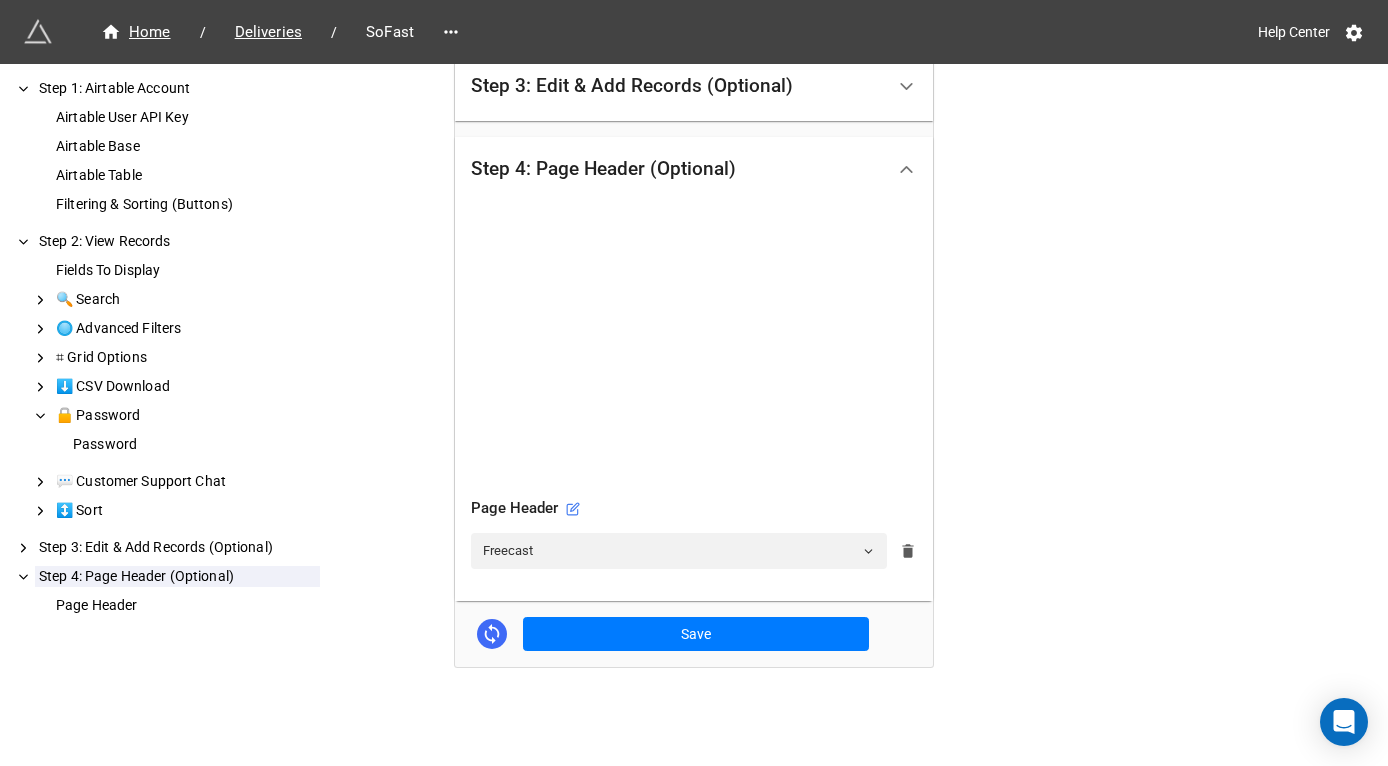 click 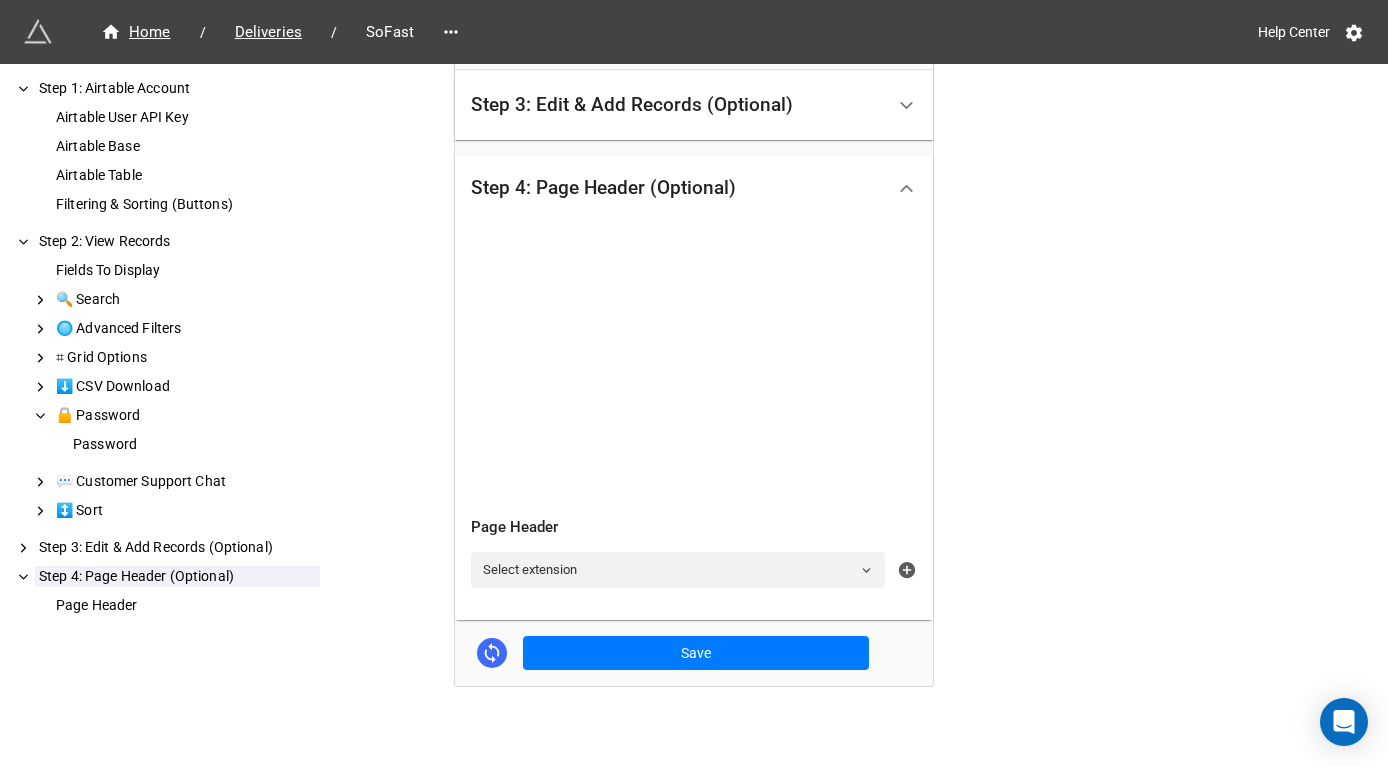 scroll, scrollTop: 545, scrollLeft: 0, axis: vertical 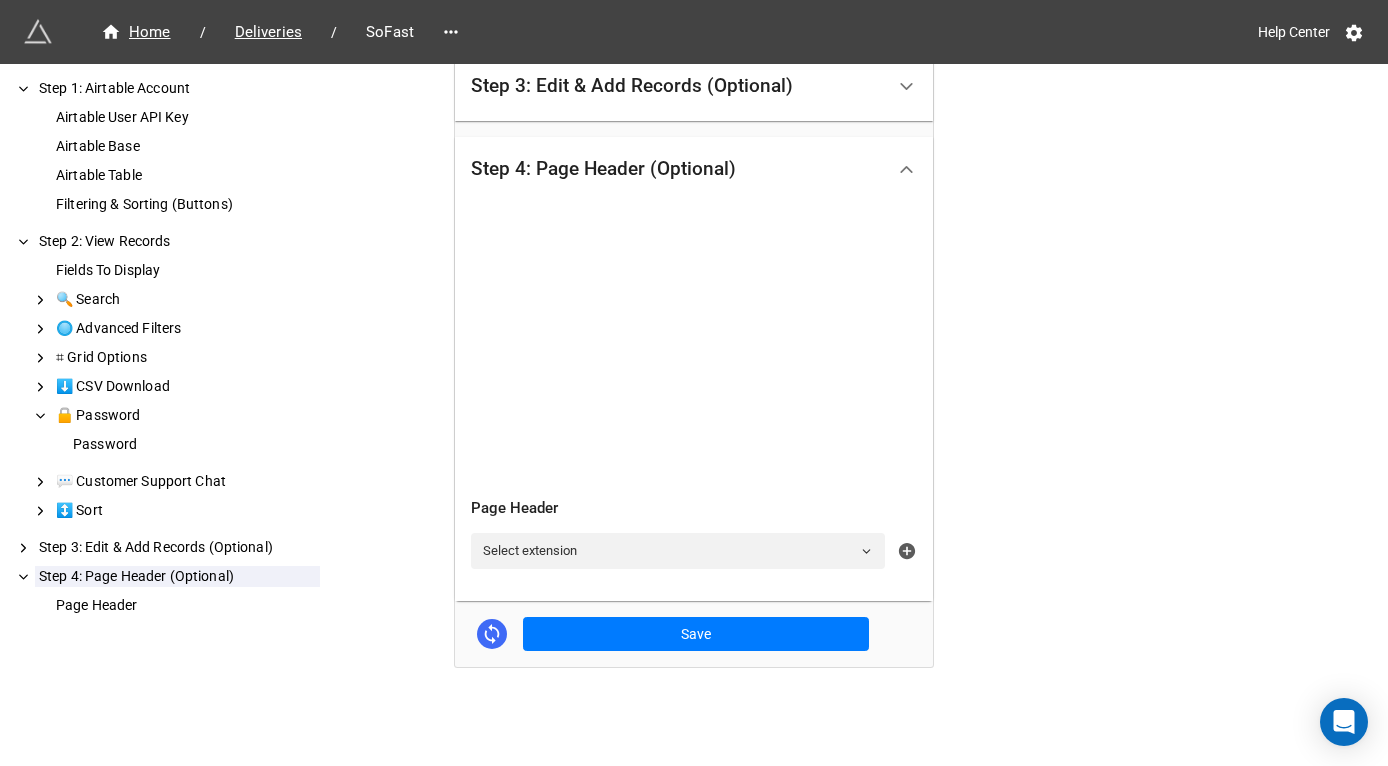 click 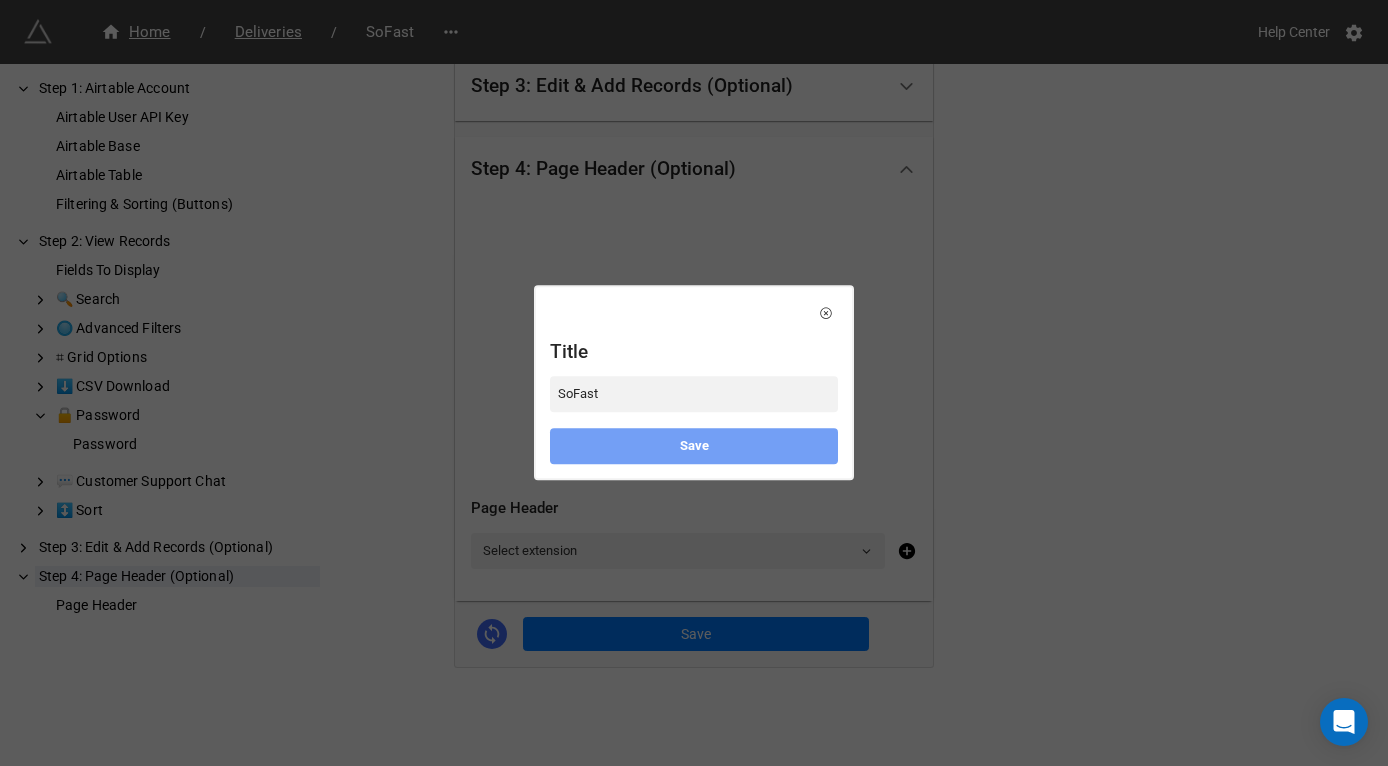 type on "SoFast" 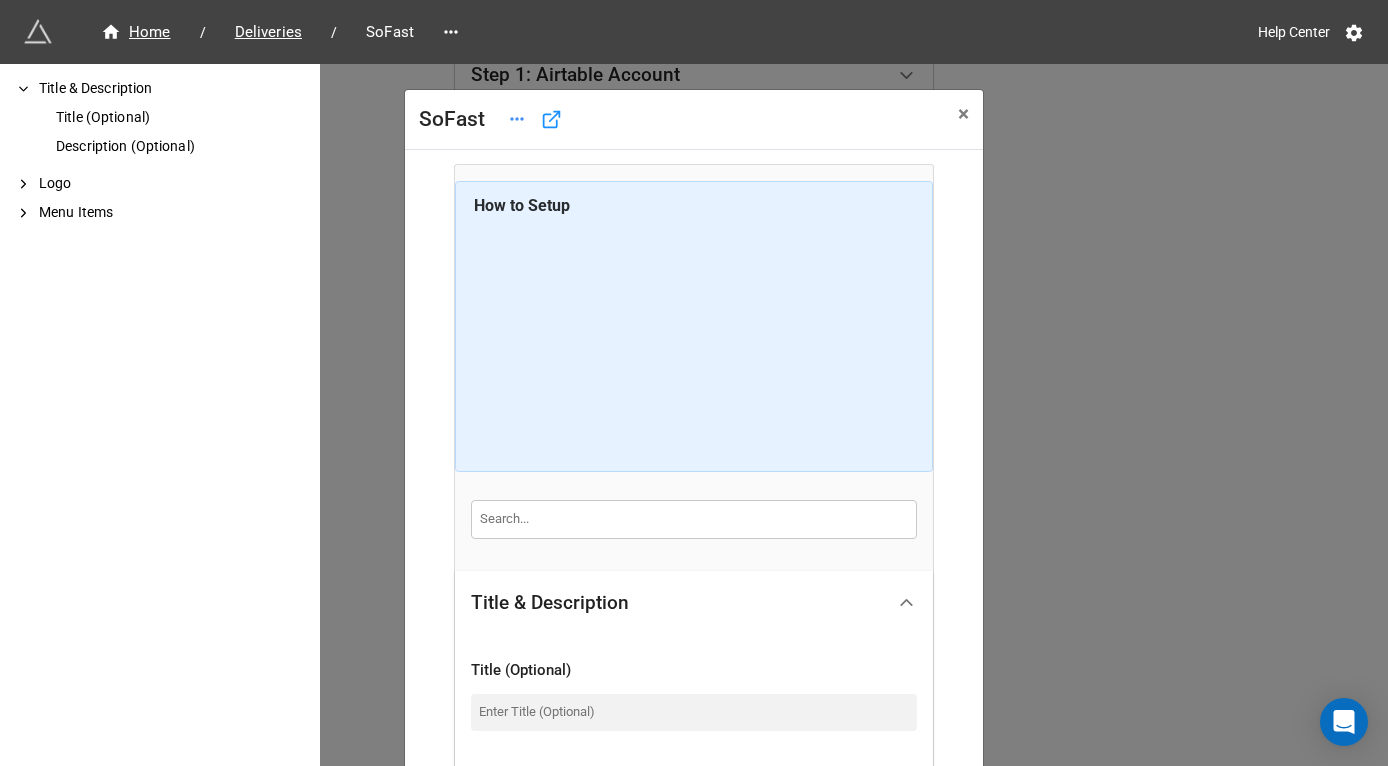 scroll, scrollTop: 675, scrollLeft: 0, axis: vertical 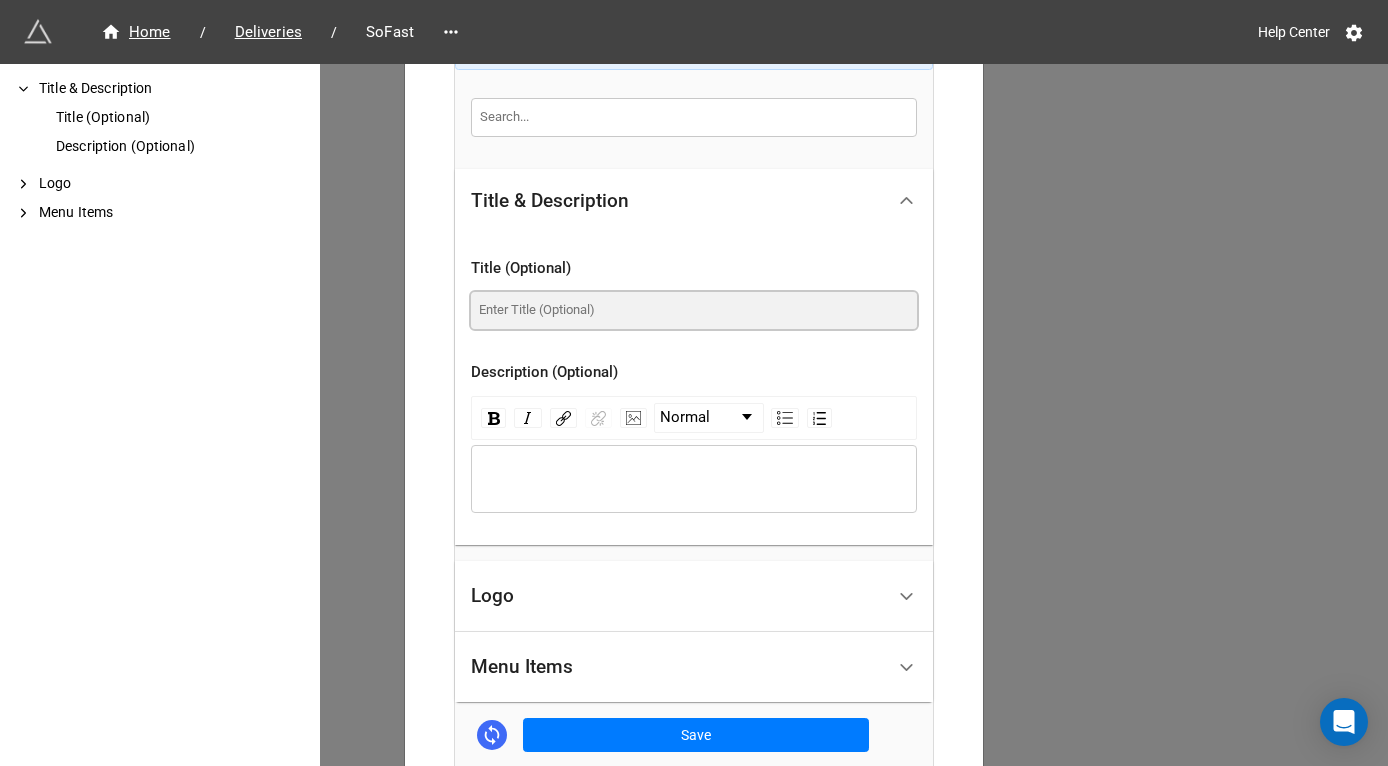 click at bounding box center [694, 310] 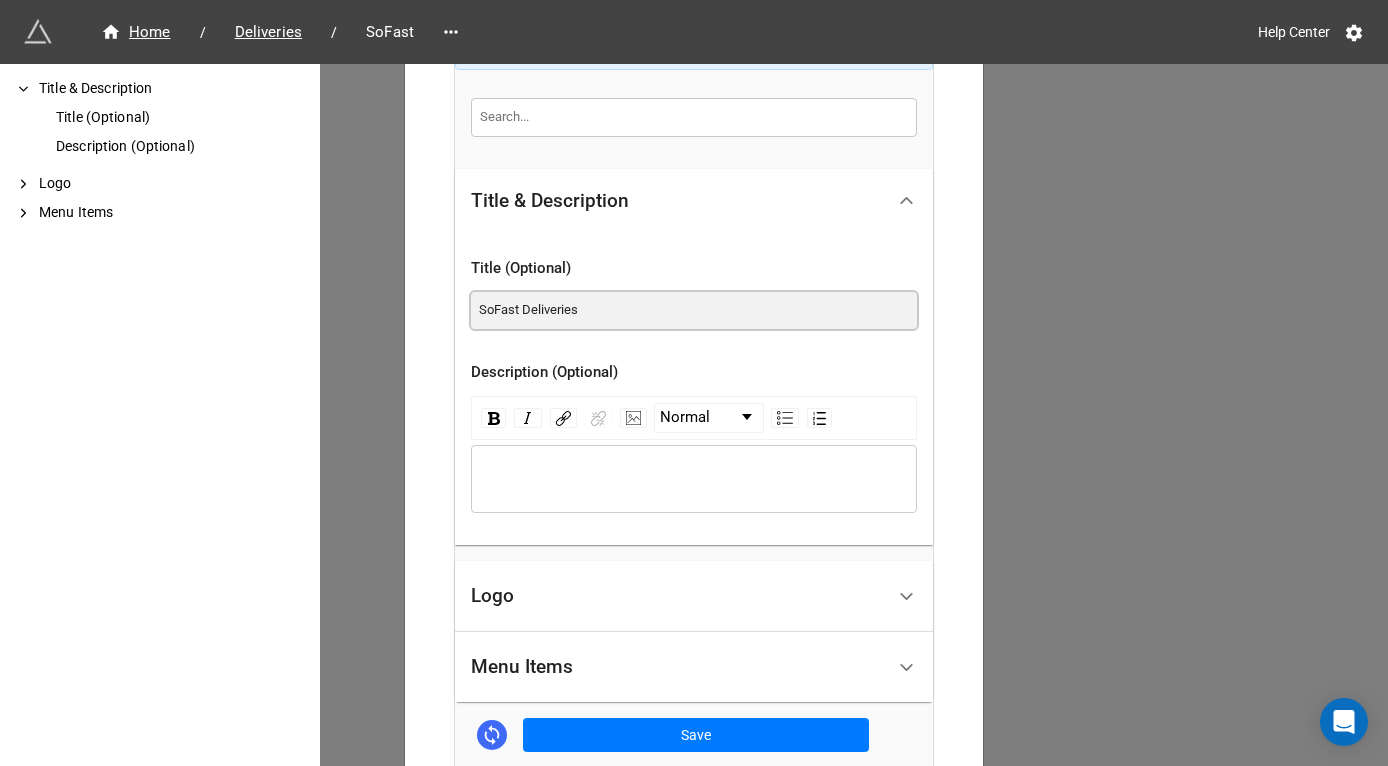 type on "SoFast Deliveries" 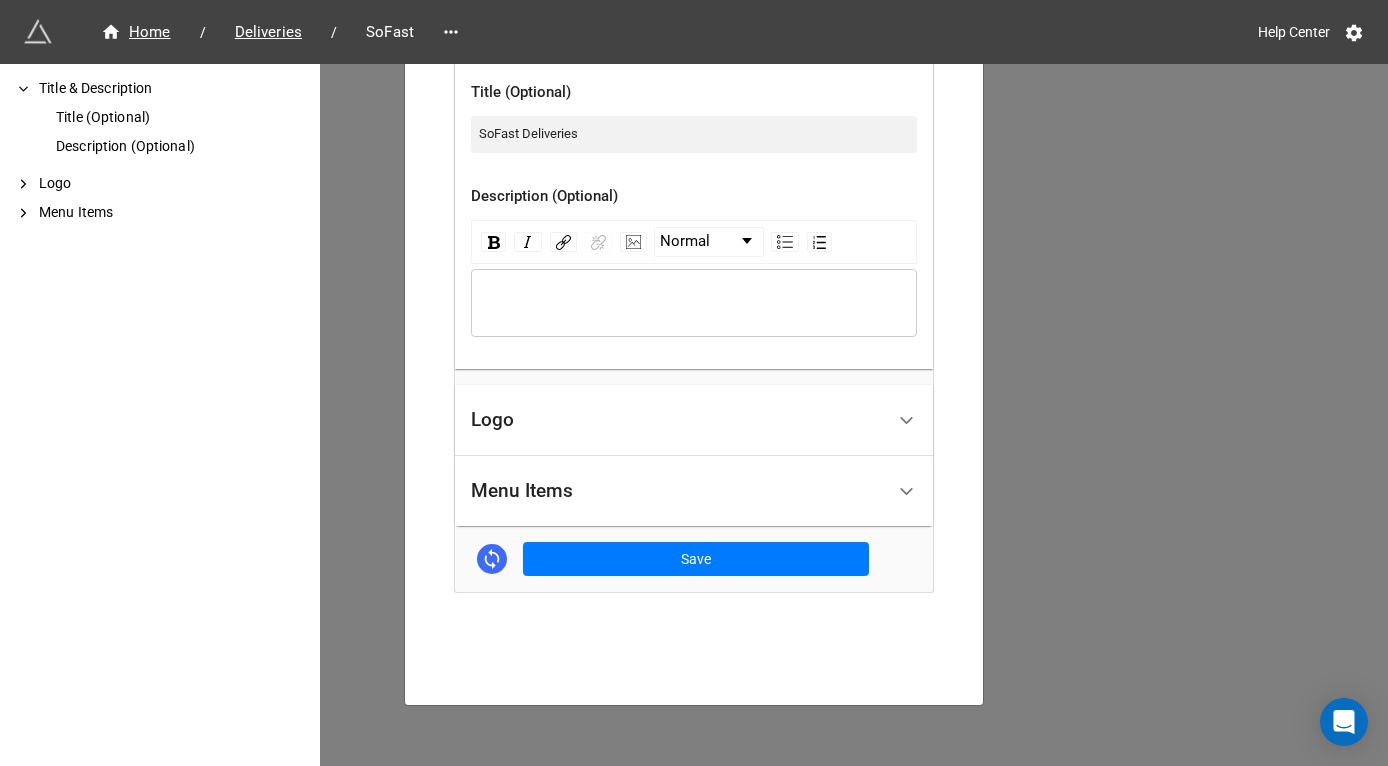 click on "Logo" at bounding box center (677, 420) 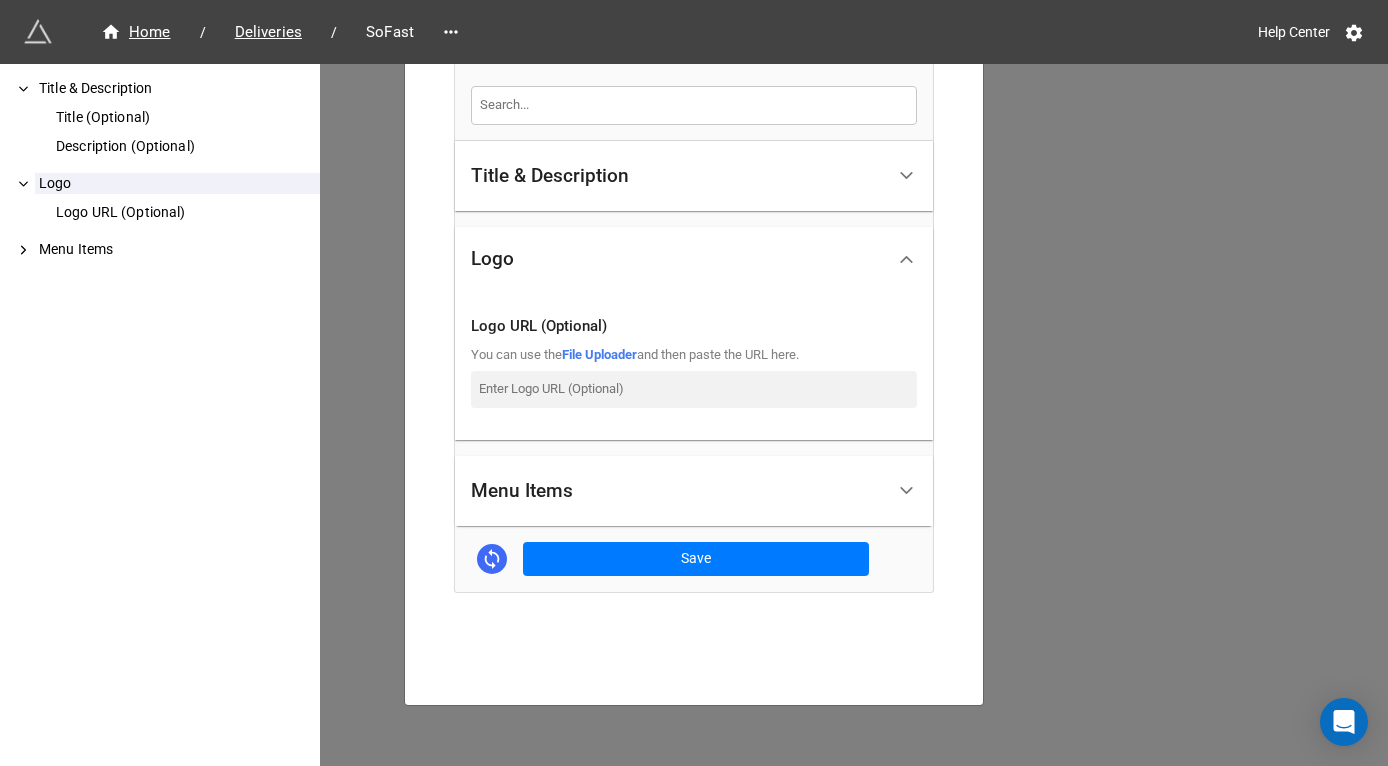 scroll, scrollTop: 266, scrollLeft: 0, axis: vertical 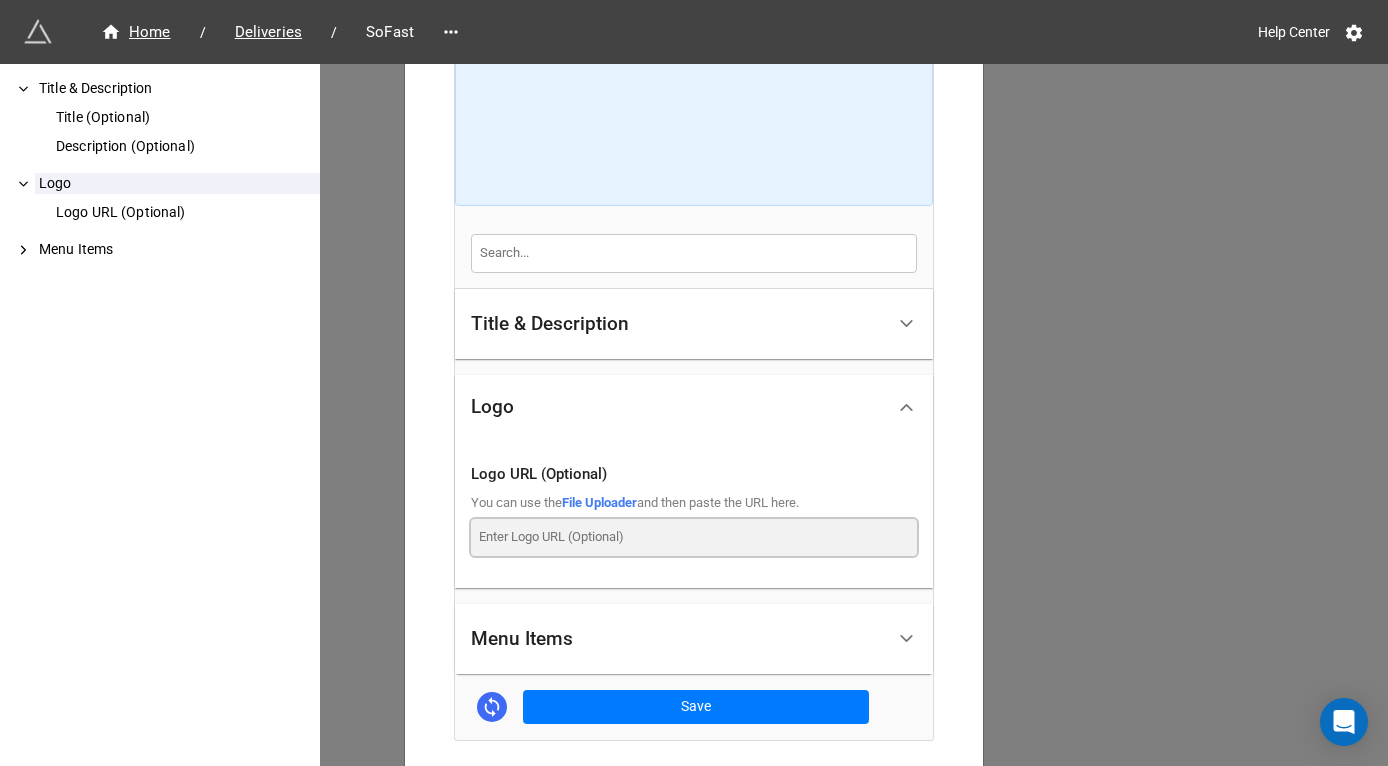 click at bounding box center [694, 537] 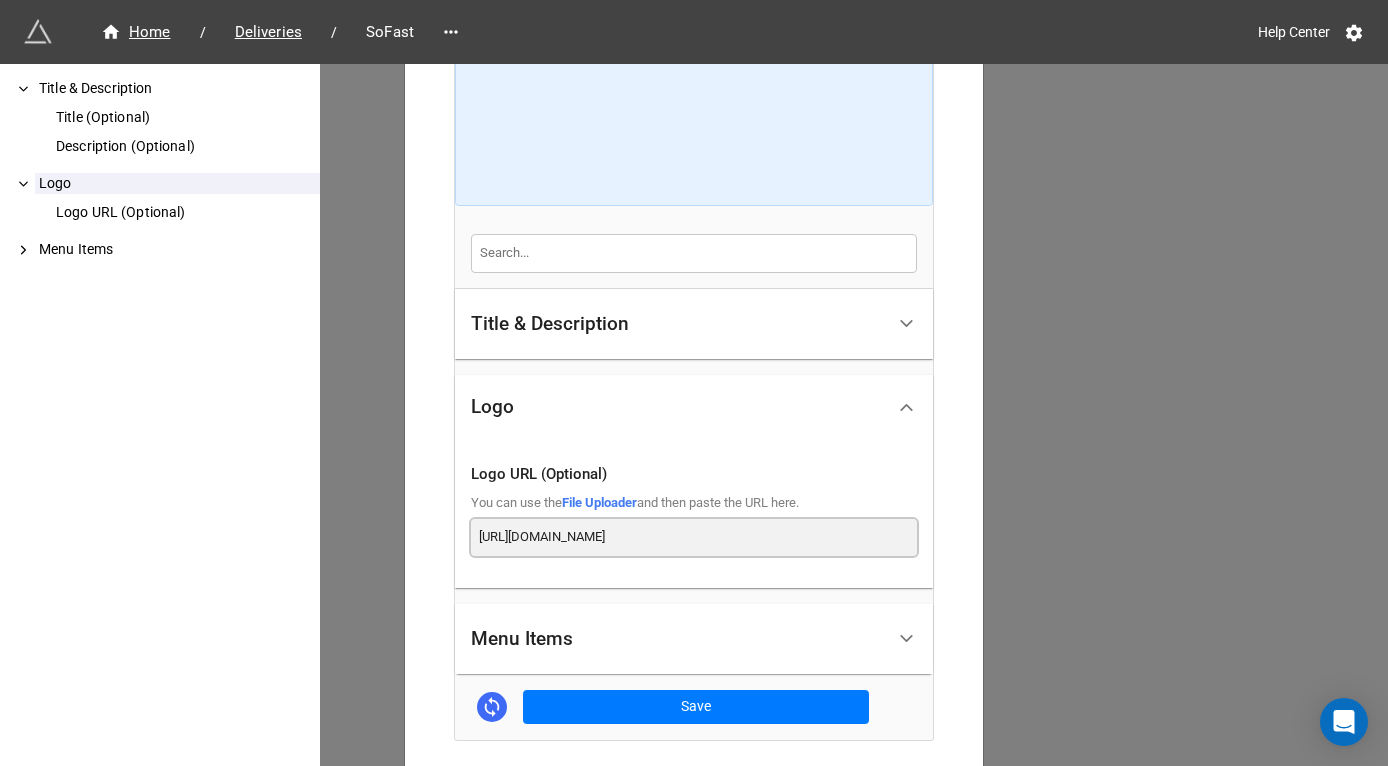 scroll, scrollTop: 0, scrollLeft: 13, axis: horizontal 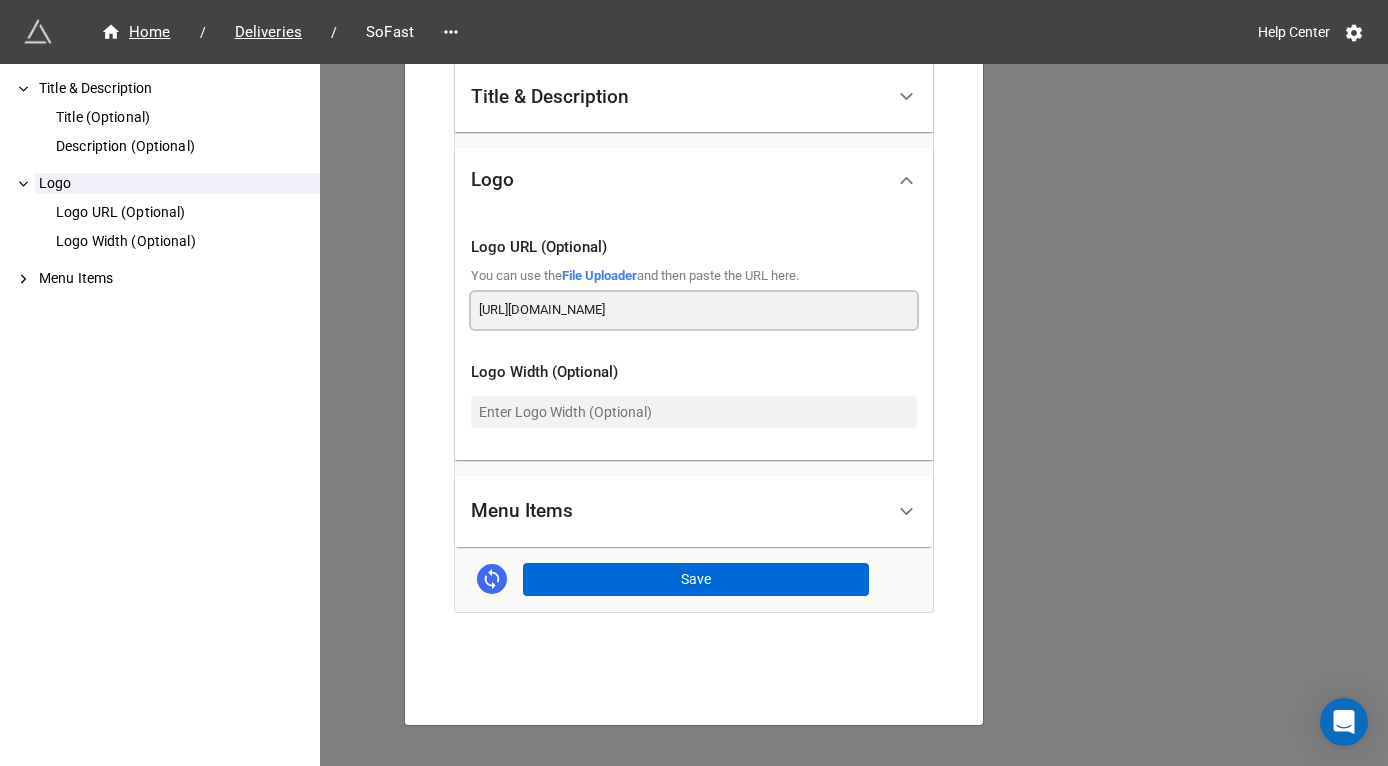 type on "https://dde6k395qc1nd.cloudfront.net/ottera/image/logo-5878x3307.png" 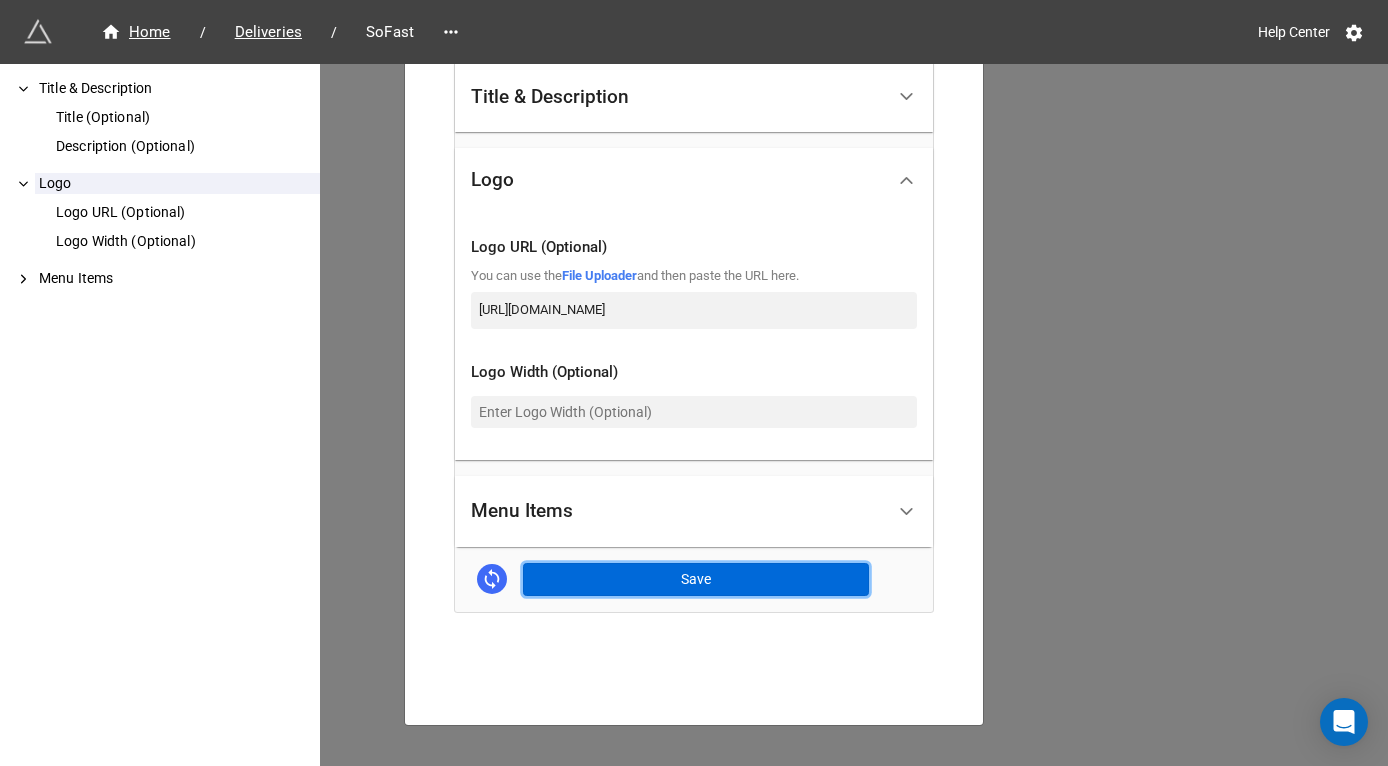 click on "Save" at bounding box center [696, 580] 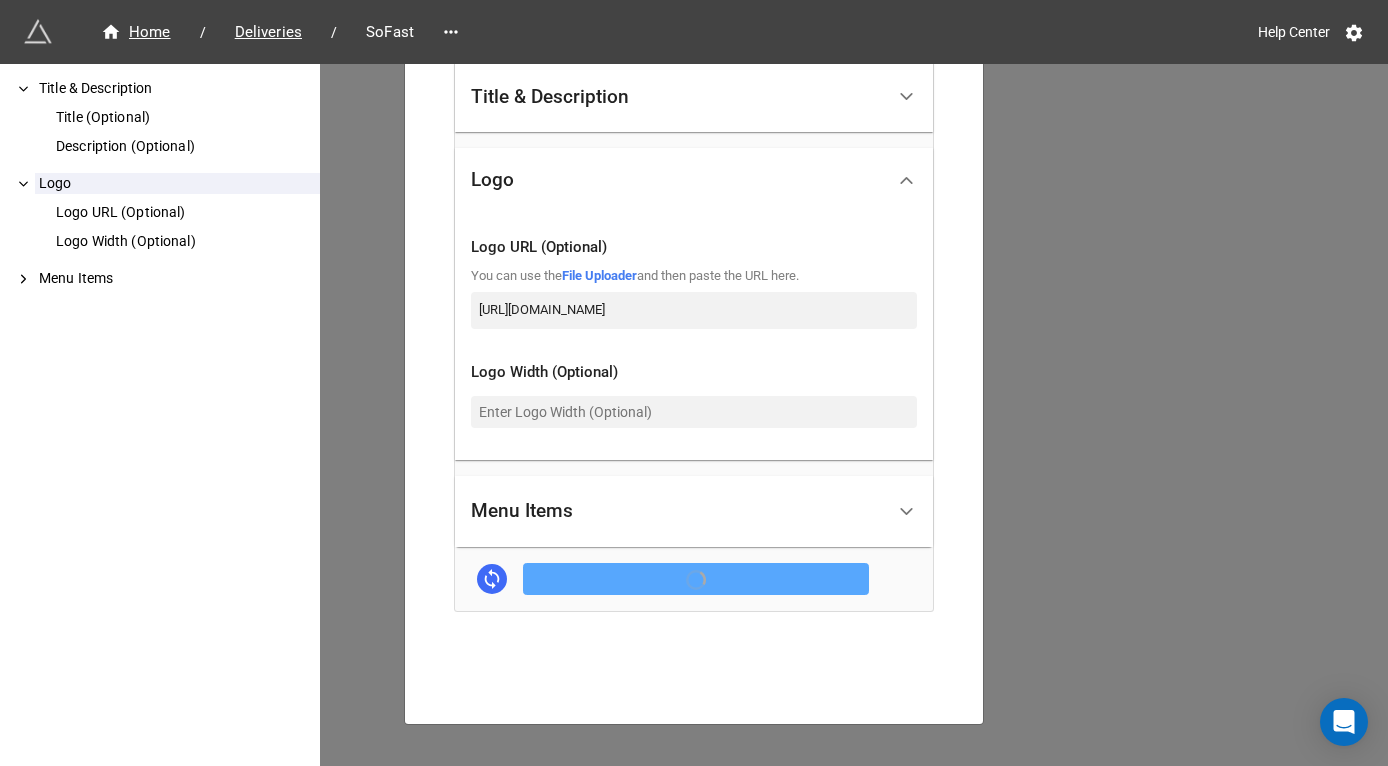 scroll, scrollTop: 0, scrollLeft: 0, axis: both 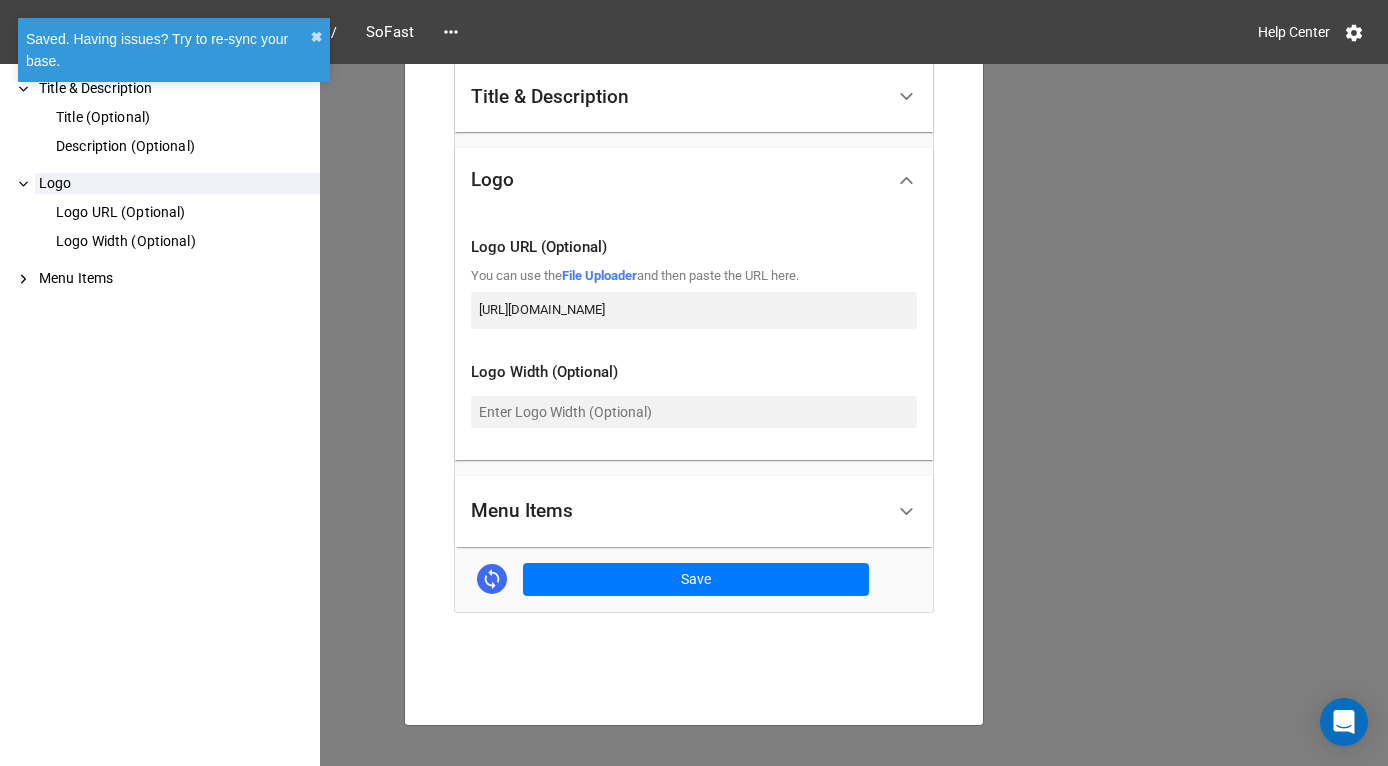 click on "SoFast × Close How to Setup Title & Description Title (Optional) Description (Optional) Logo Logo URL (Optional) Logo Width (Optional) Menu Items Title & Description Title (Optional) SoFast Deliveries Description (Optional) Normal Logo Logo URL (Optional) You can use the  File Uploader  and then paste the URL here. https://dde6k395qc1nd.cloudfront.net/ottera/image/logo-5878x3307.png Logo Width (Optional) Menu Items Menu Item 1 Select extension Menu Item 2 Select extension Menu Item 3 Select extension Menu Item 4 Select extension Menu Item 5 Select extension Menu Item 6 Select extension Menu Item 7 Select extension Menu Item 8 Select extension Menu Item 9 Select extension Menu Item 10 Select extension Menu Items Font Size (Optional) Menu Items Font Color (Optional) Pick Color Save" at bounding box center [694, 447] 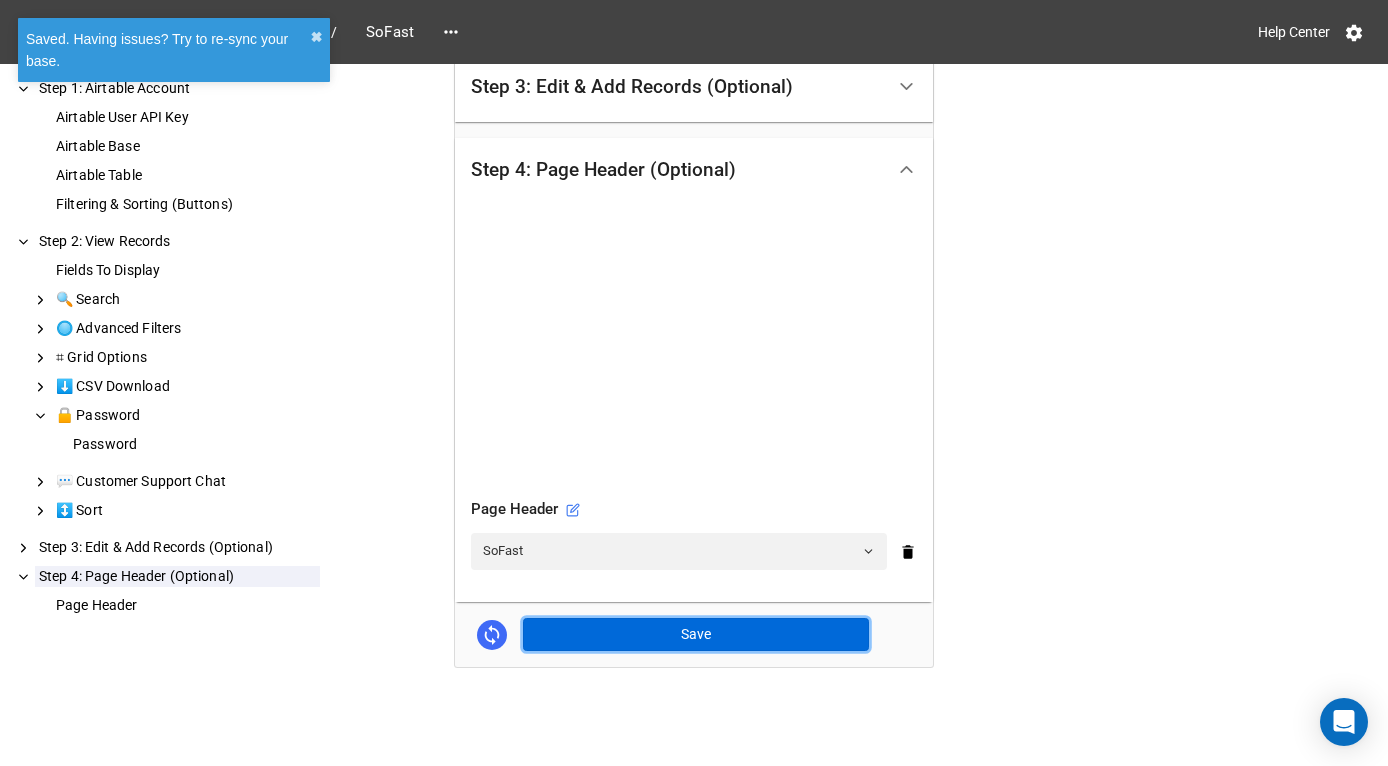 click on "Save" at bounding box center (696, 635) 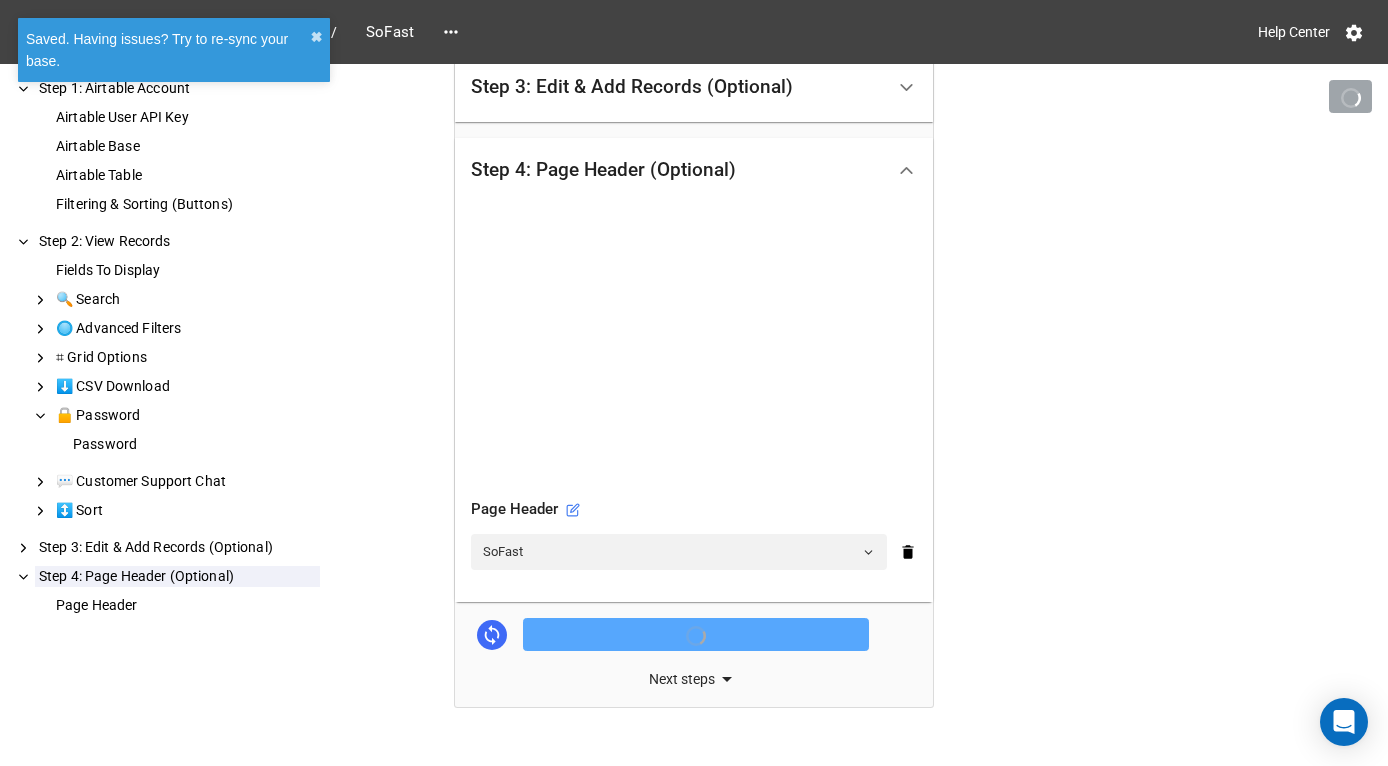 scroll, scrollTop: 545, scrollLeft: 0, axis: vertical 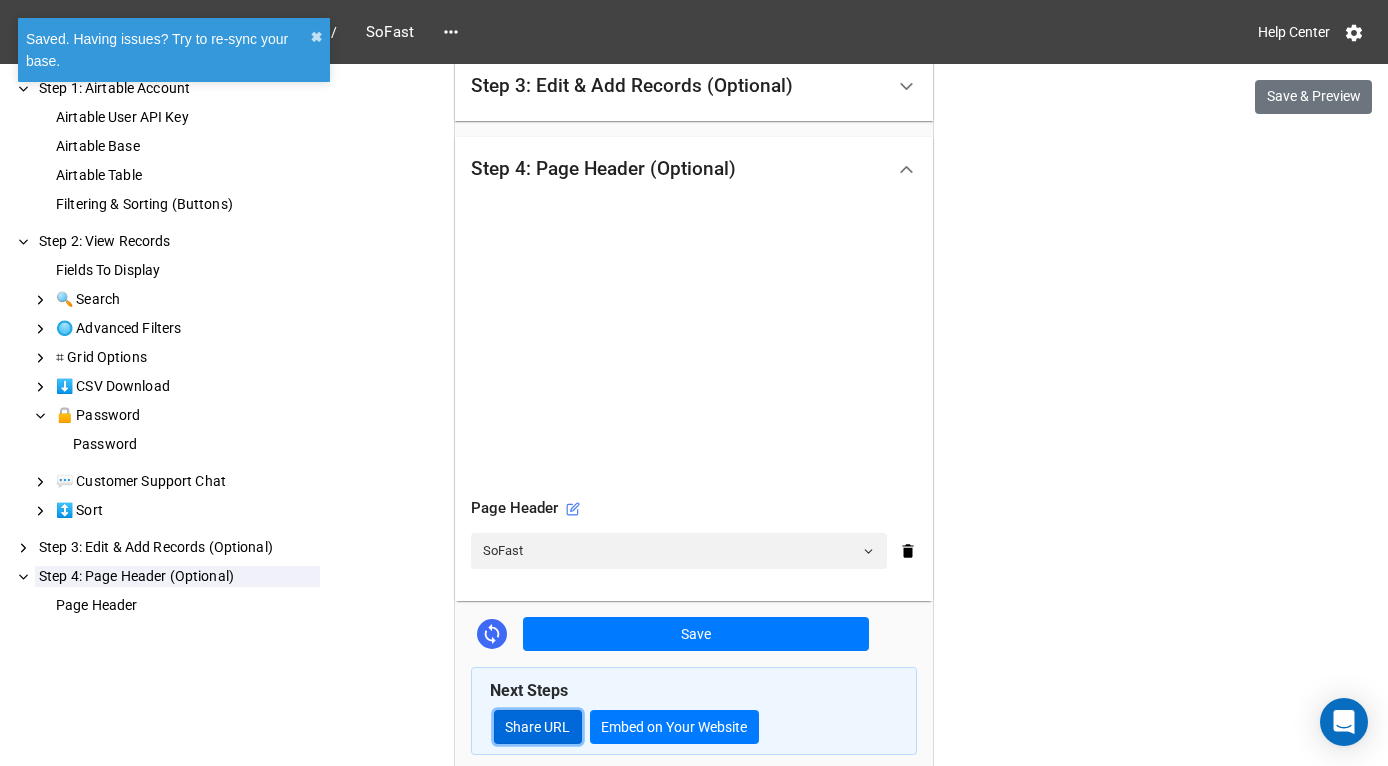 click on "Share URL" at bounding box center (538, 727) 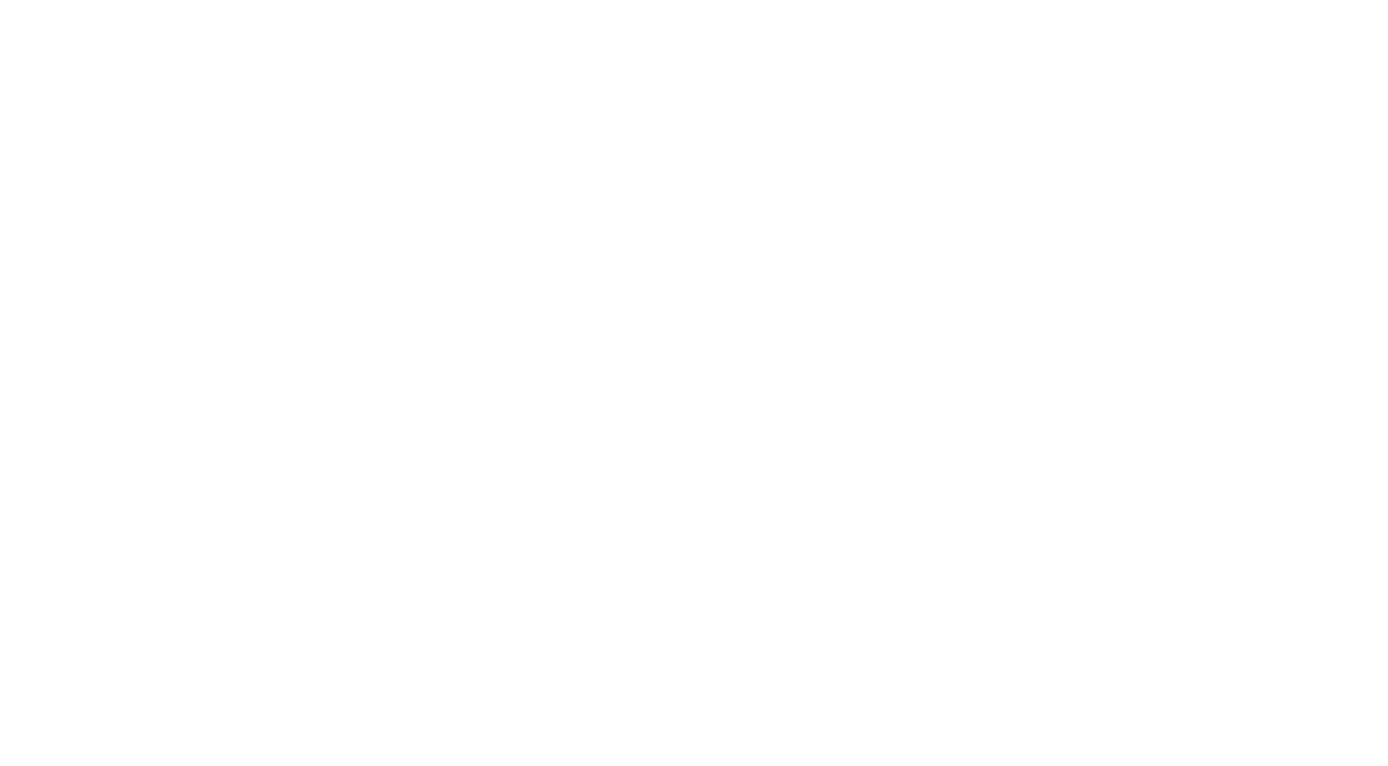 scroll, scrollTop: 0, scrollLeft: 0, axis: both 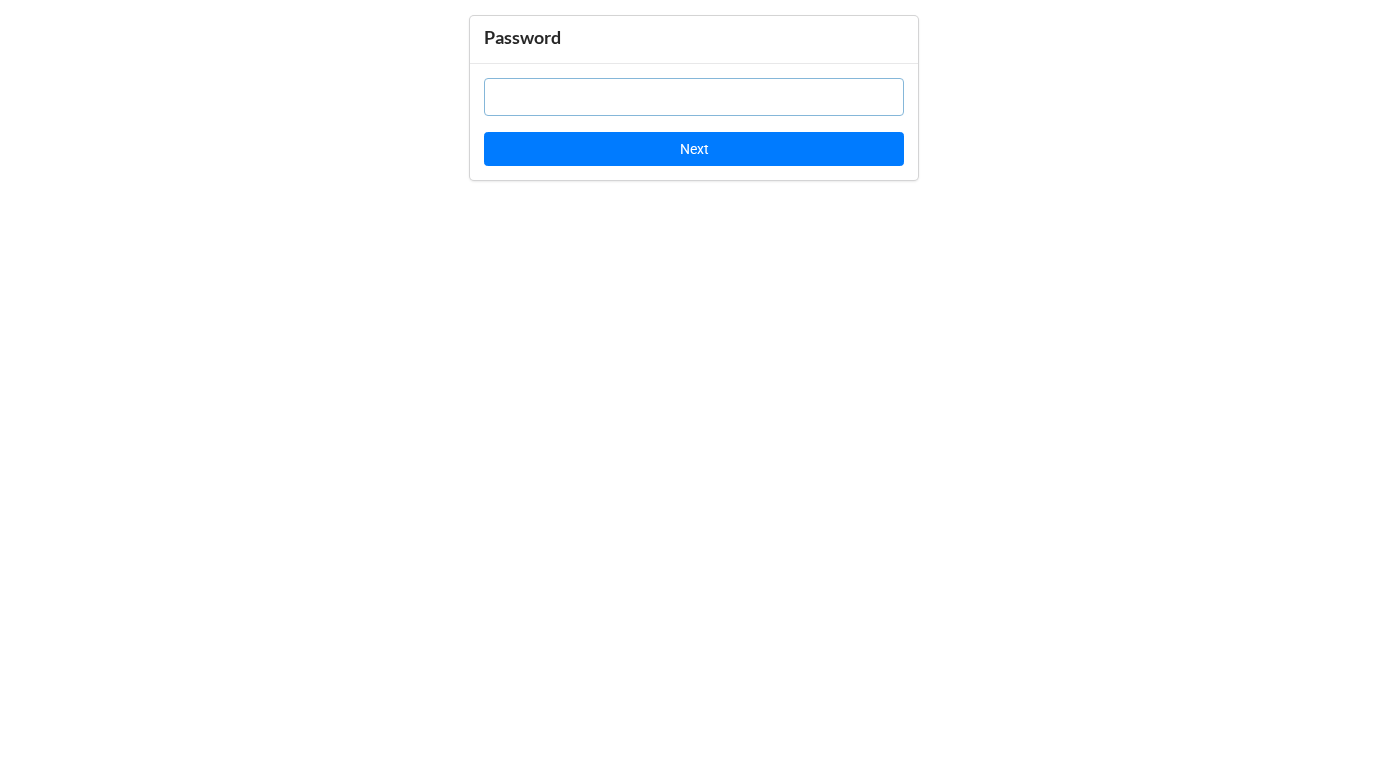 click at bounding box center (694, 97) 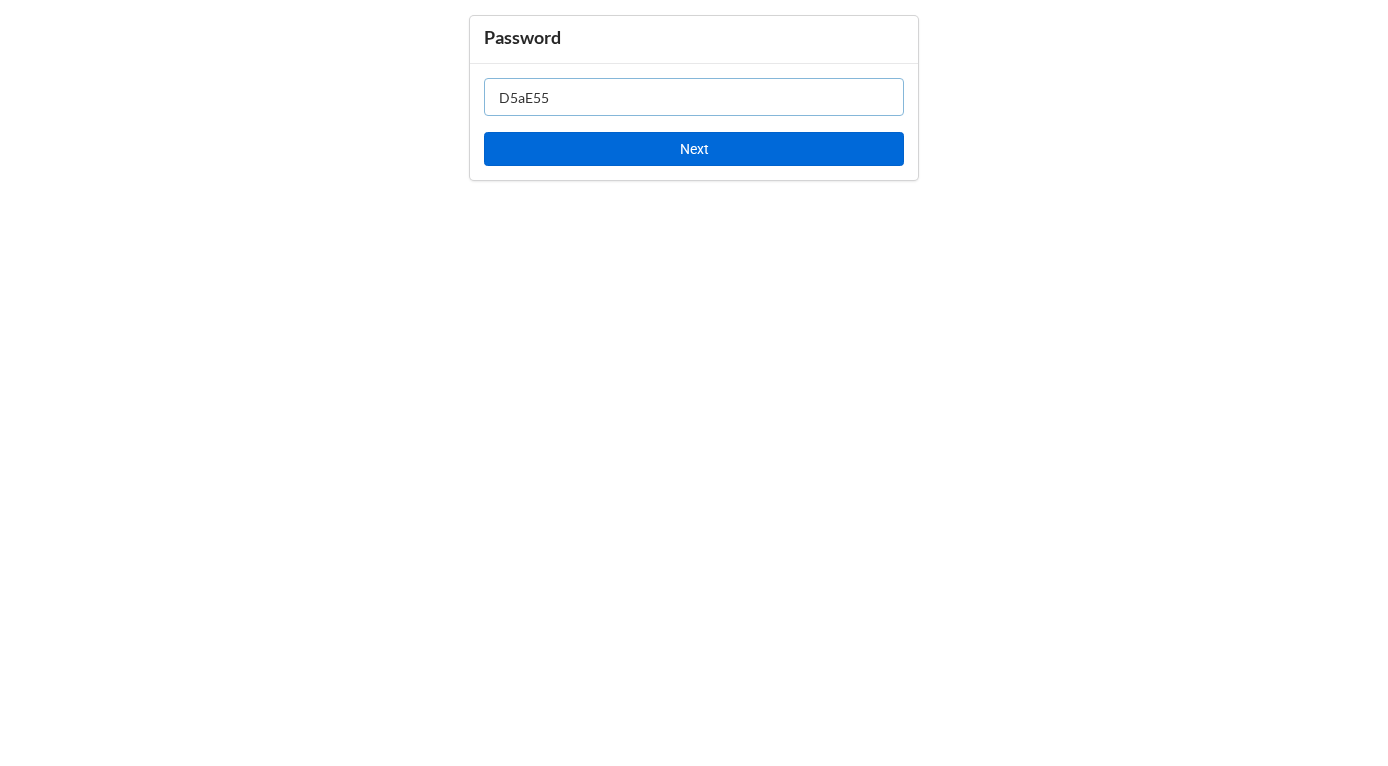 type on "D5aE55" 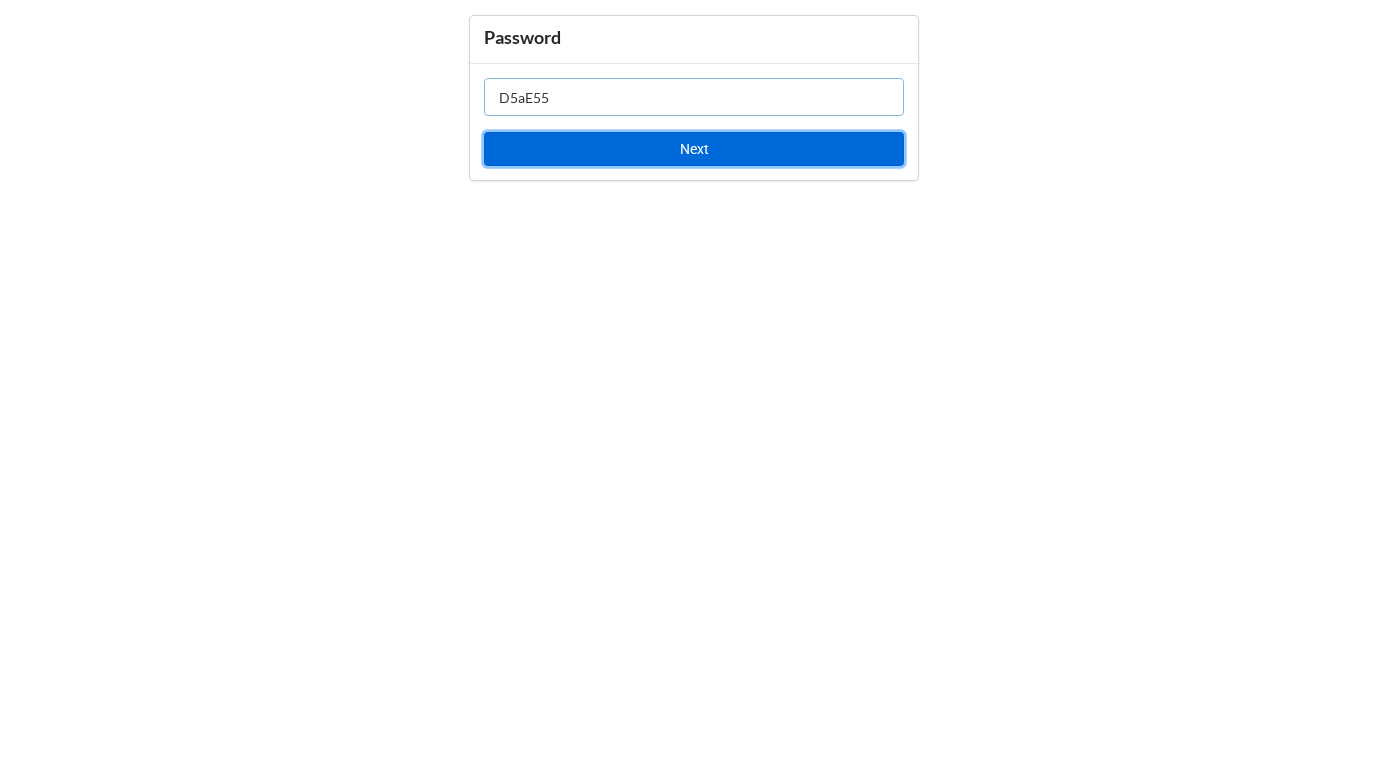 click on "Next" at bounding box center (694, 149) 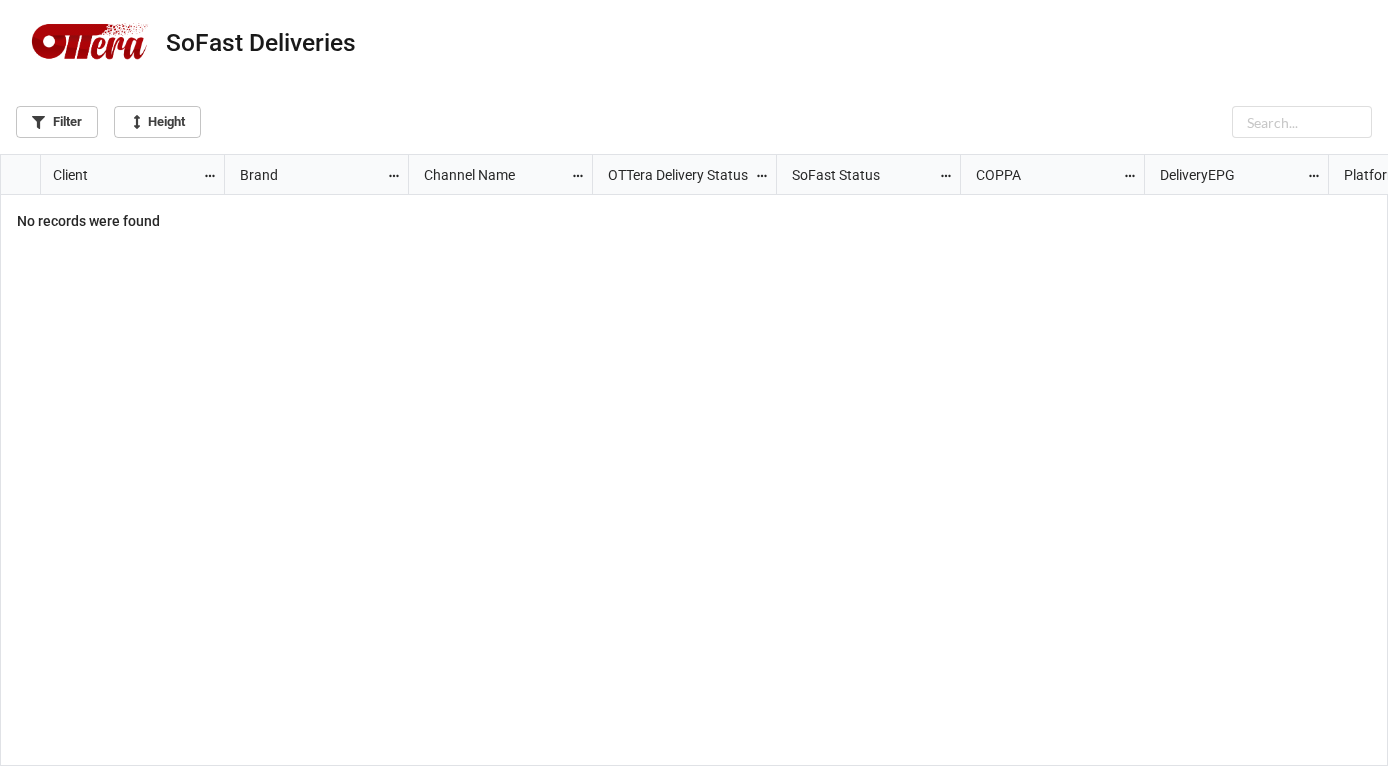 scroll, scrollTop: 600, scrollLeft: 1376, axis: both 